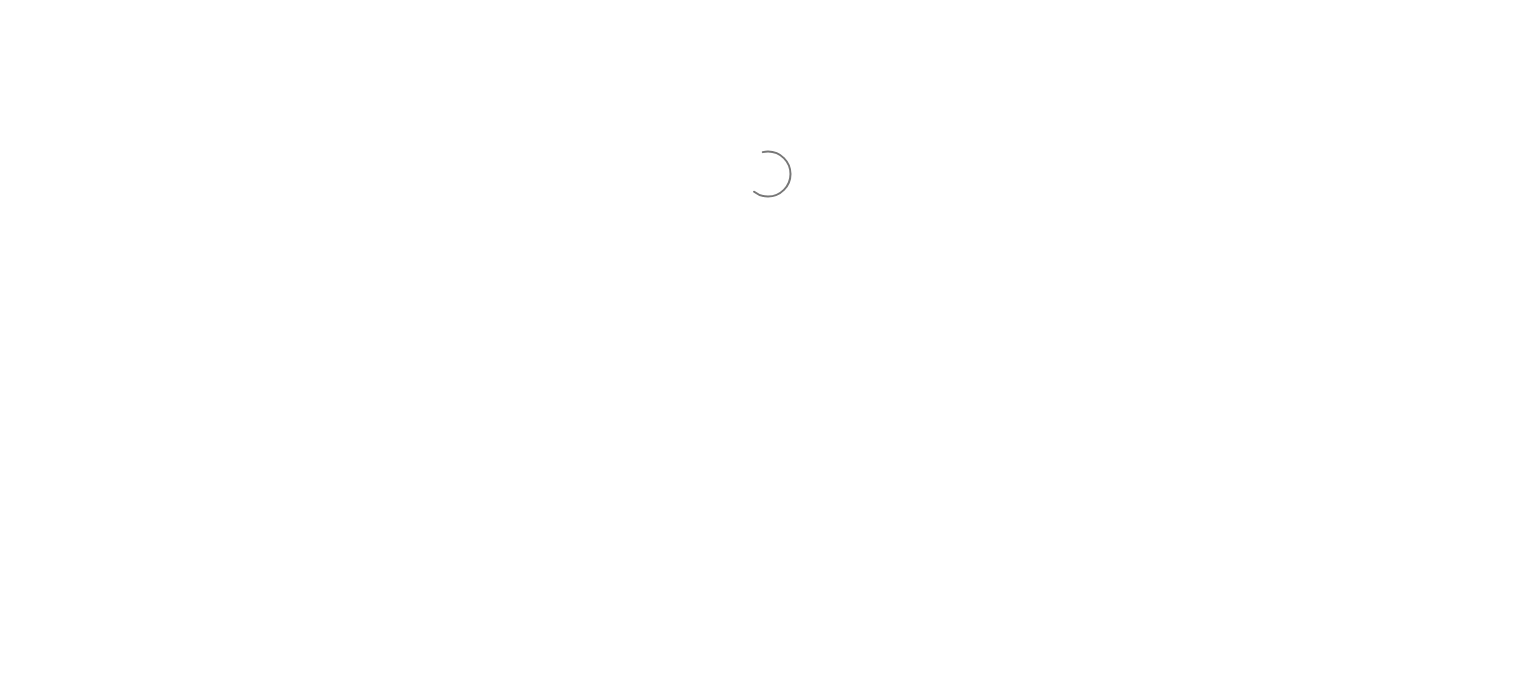 scroll, scrollTop: 0, scrollLeft: 0, axis: both 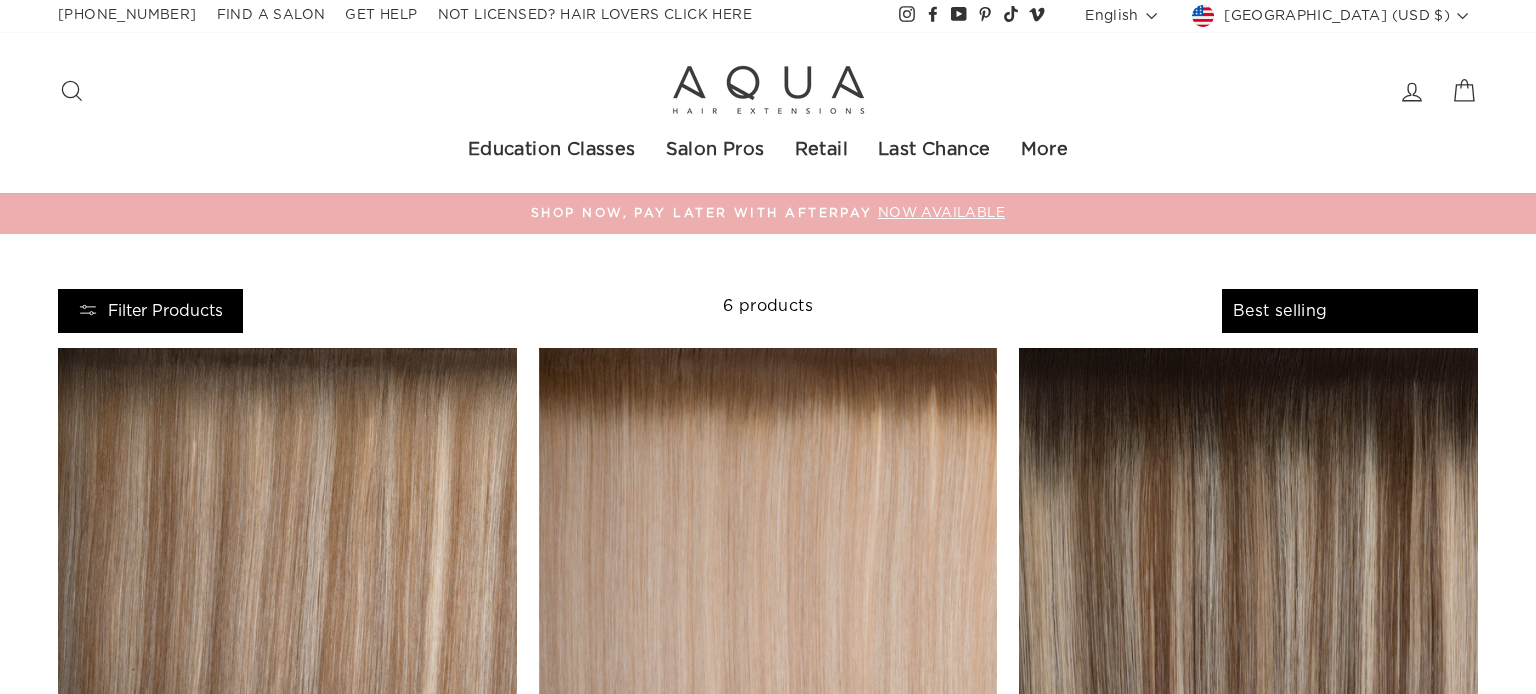 select on "best-selling" 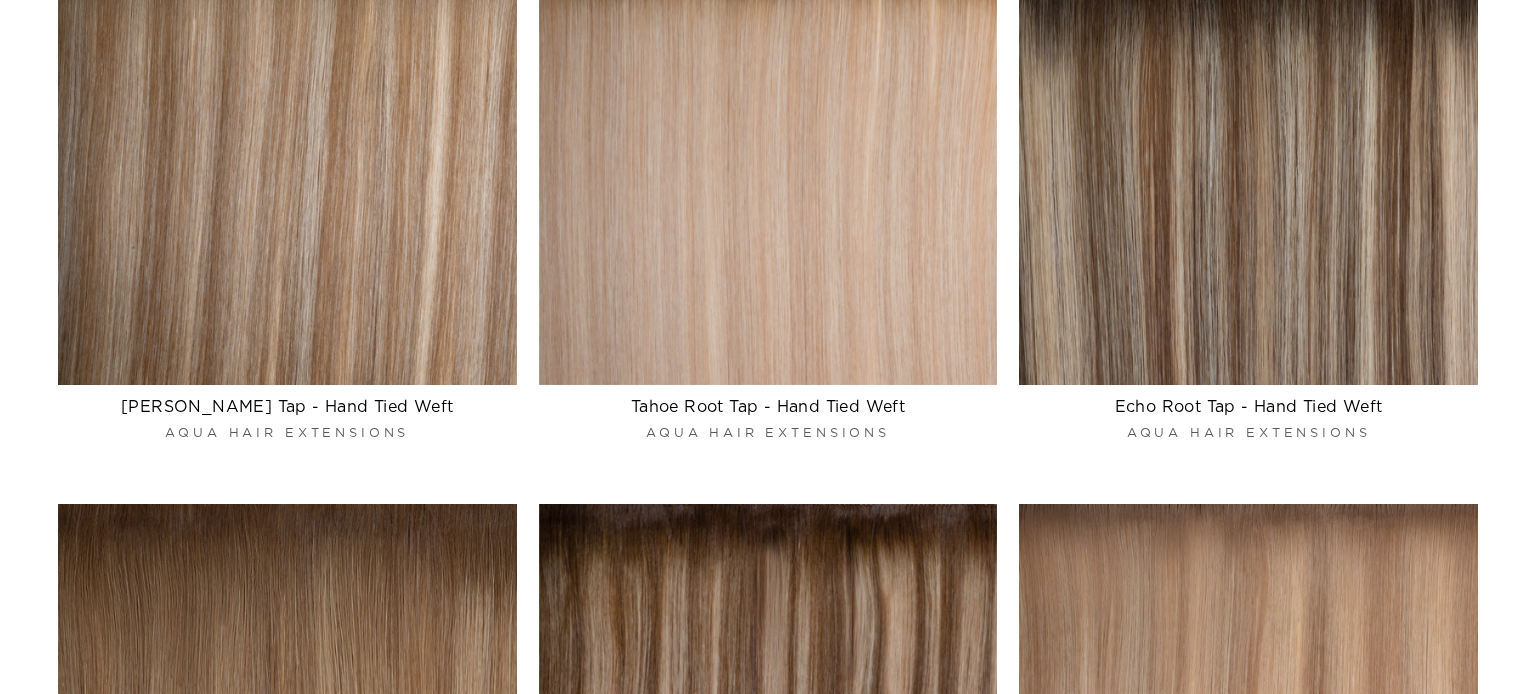 scroll, scrollTop: 422, scrollLeft: 0, axis: vertical 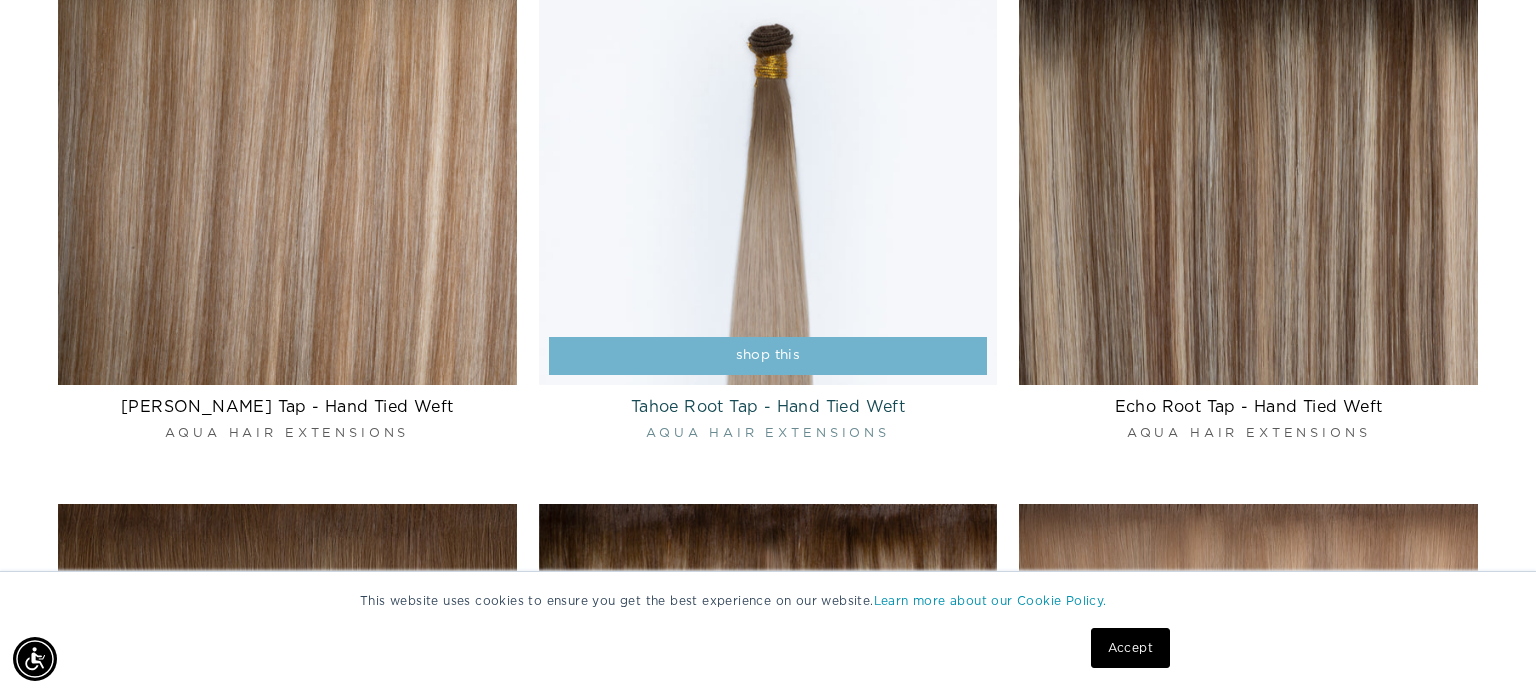 click on "shop this" at bounding box center [768, 356] 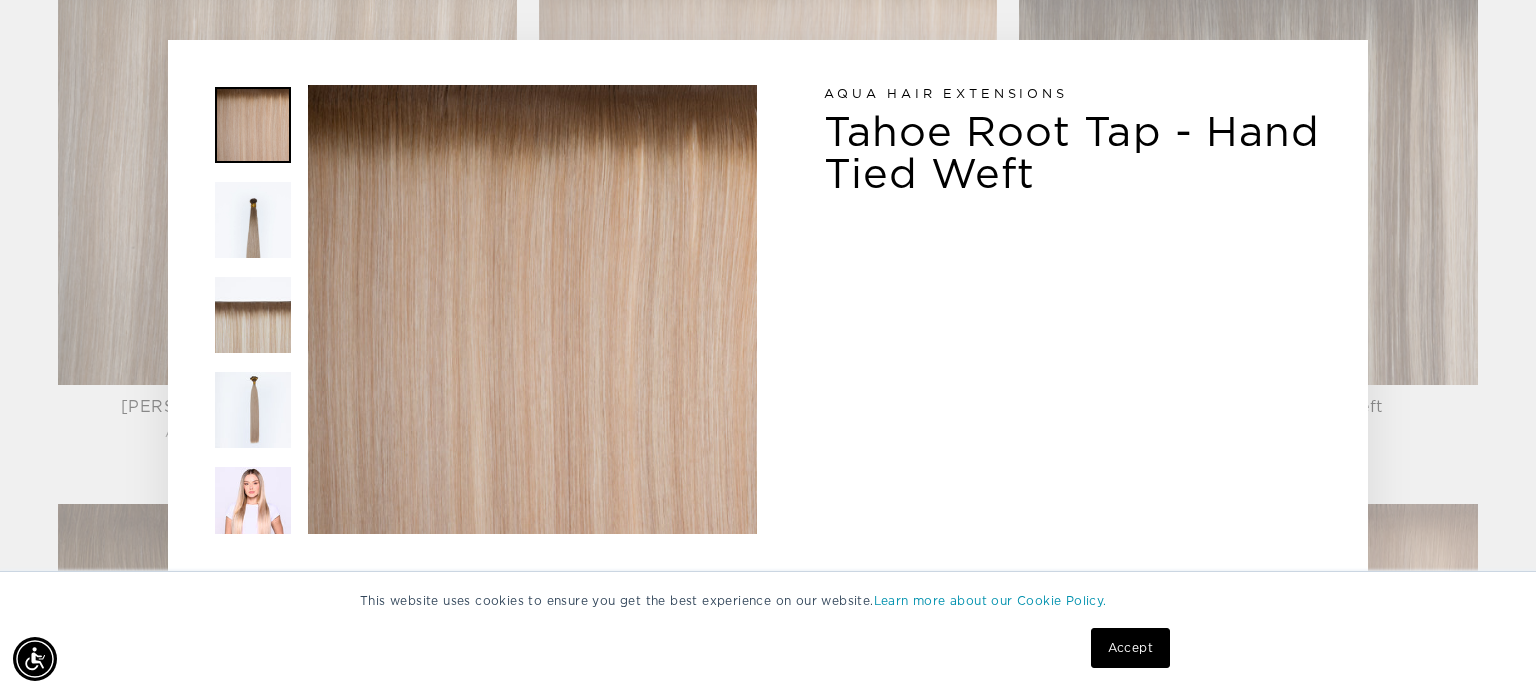 click on "Accept" at bounding box center (1130, 648) 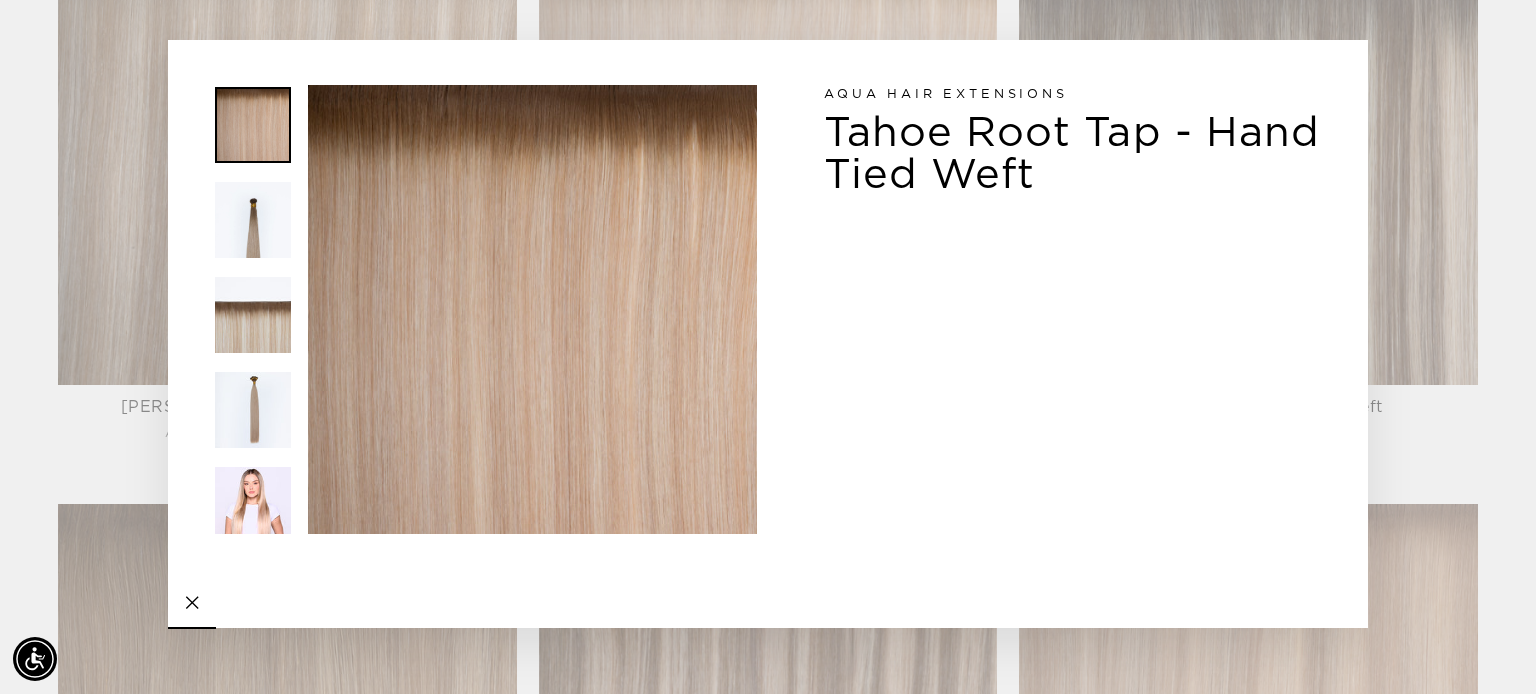 click 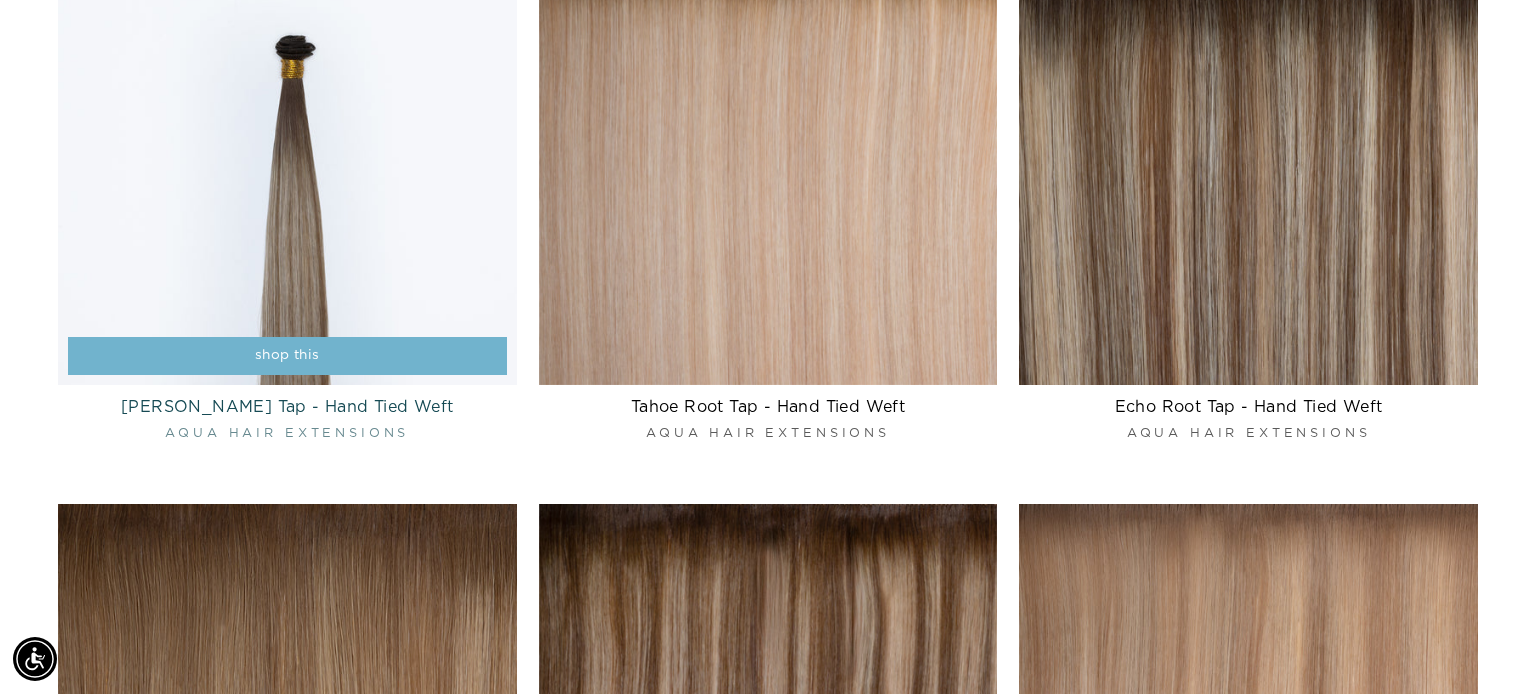 click on "shop this" at bounding box center (287, 356) 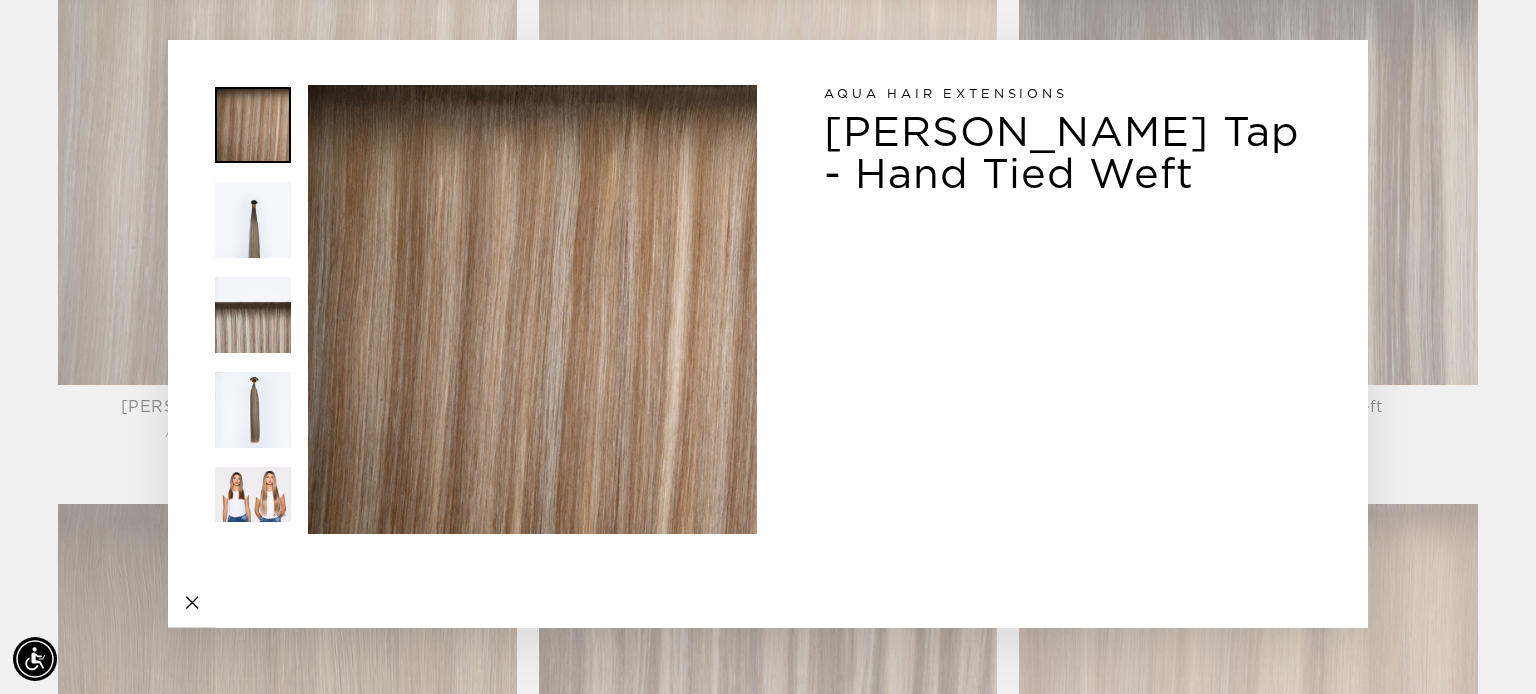 click on "Aqua Hair Extensions
Victoria Root Tap - Hand Tied Weft" at bounding box center (1040, 206) 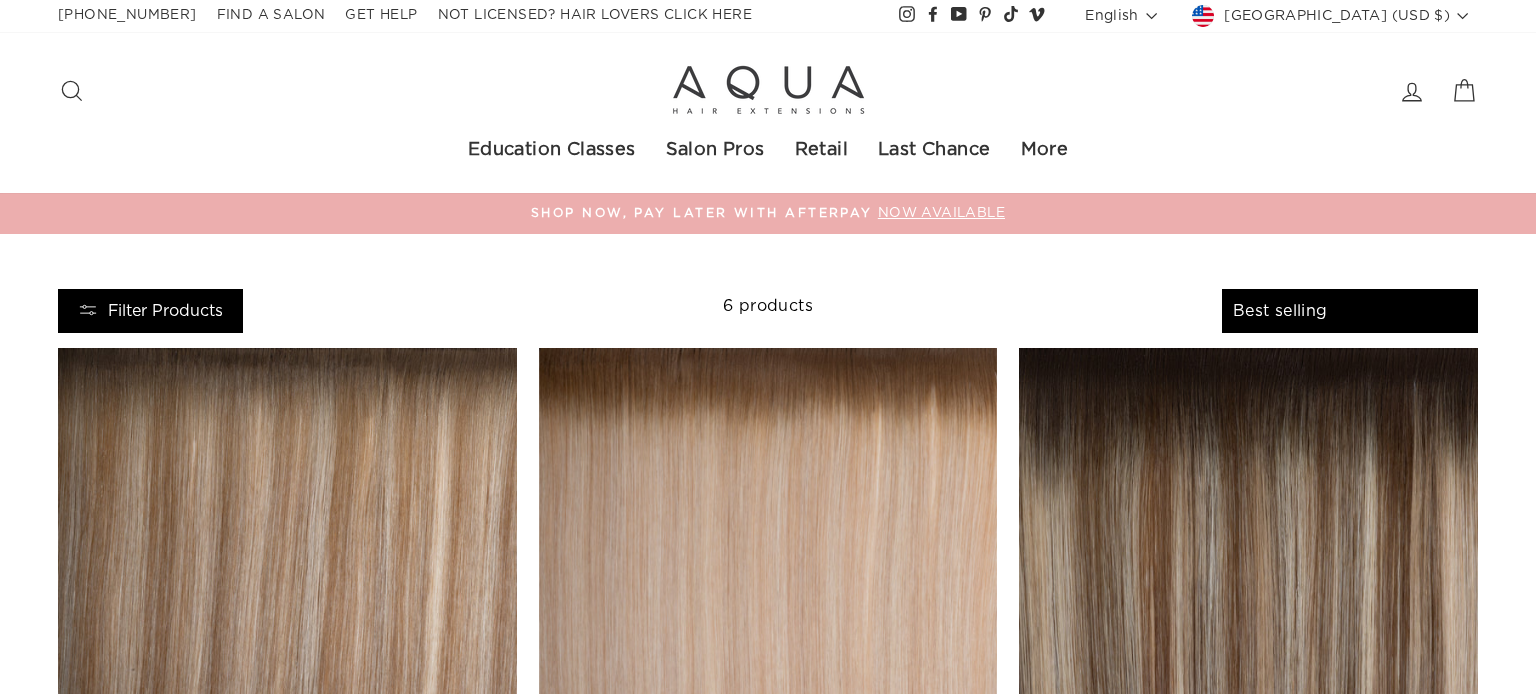 select on "best-selling" 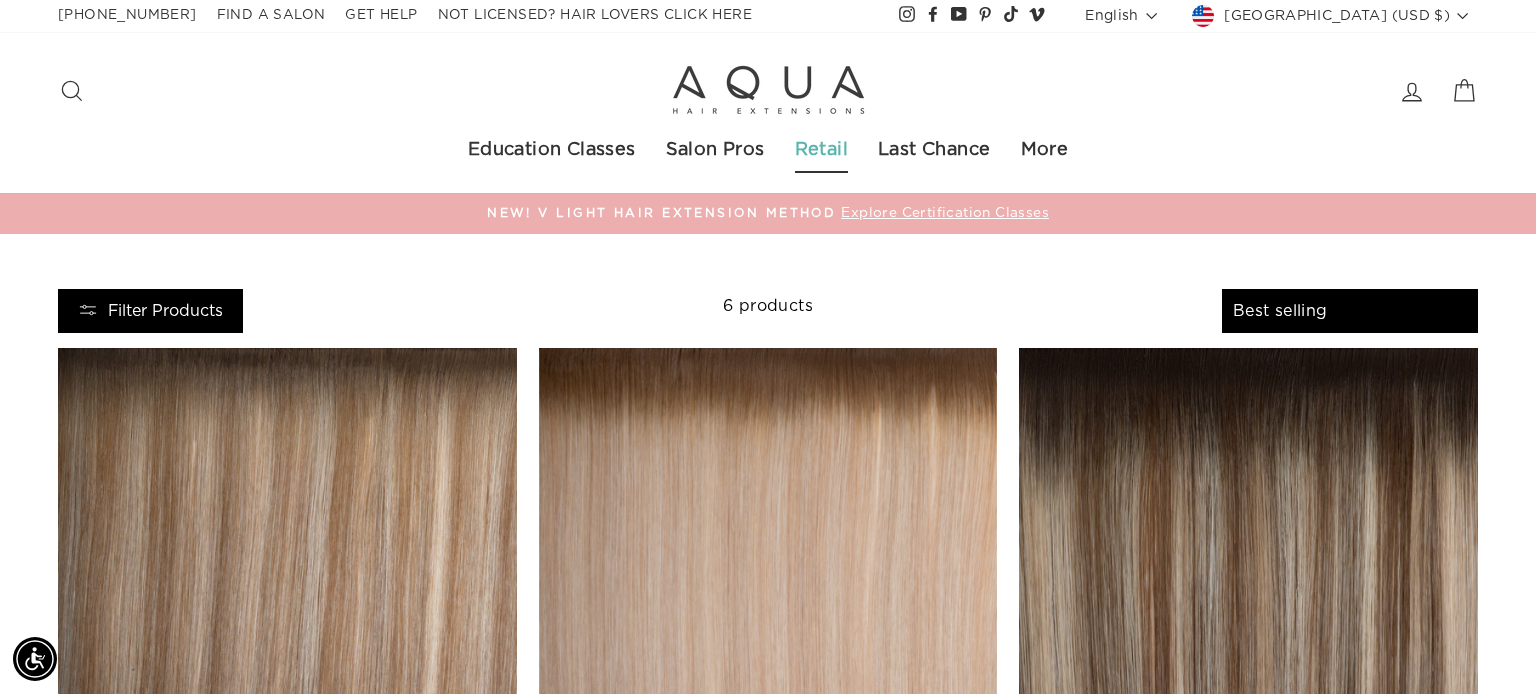 click on "Retail" at bounding box center [821, 151] 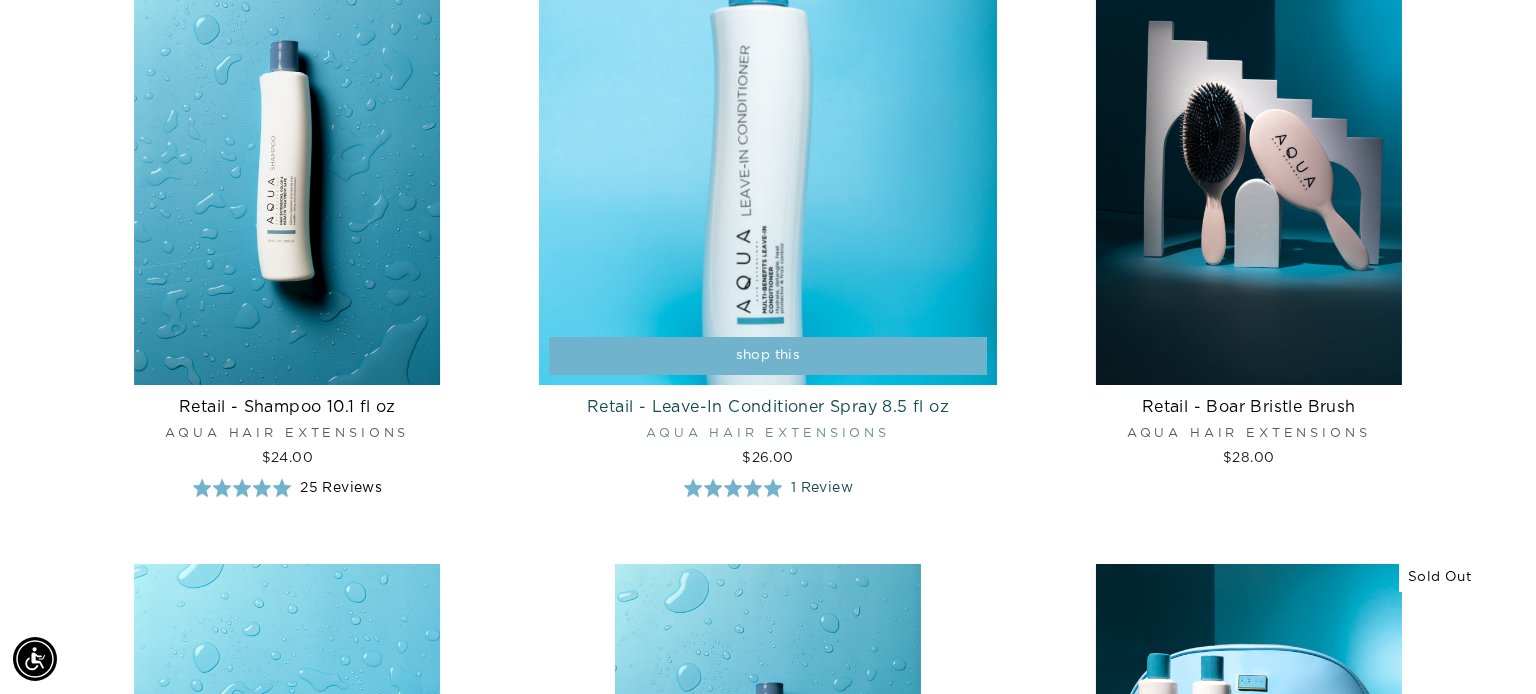 scroll, scrollTop: 0, scrollLeft: 0, axis: both 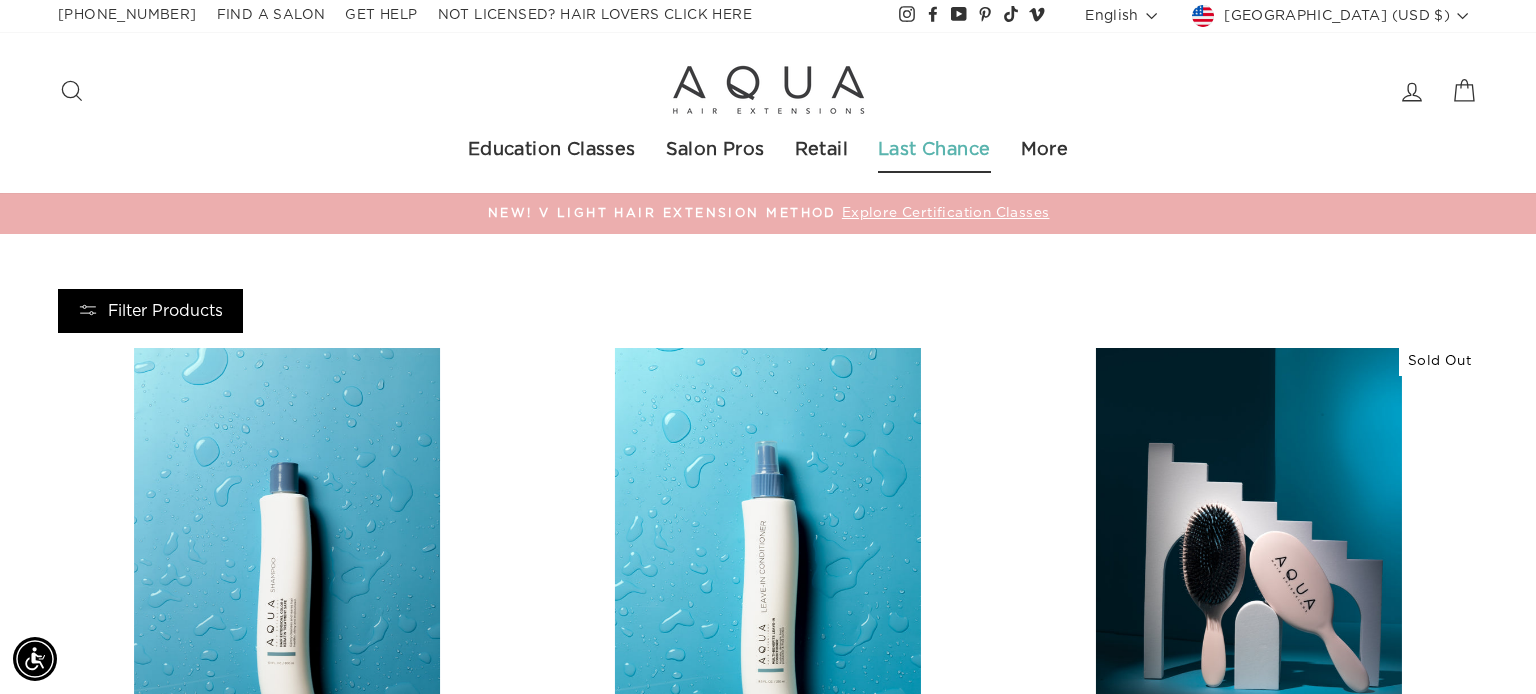 click on "Last Chance" at bounding box center (934, 151) 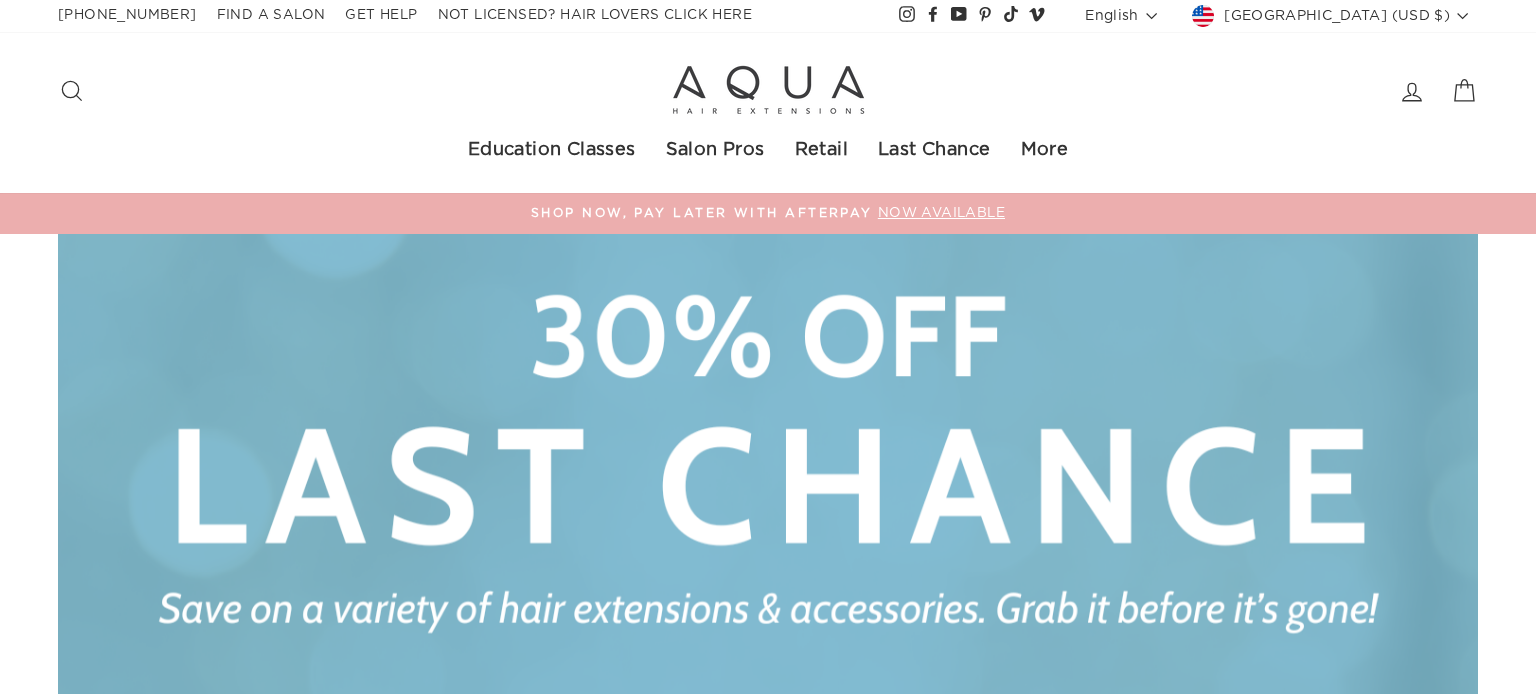 scroll, scrollTop: 633, scrollLeft: 0, axis: vertical 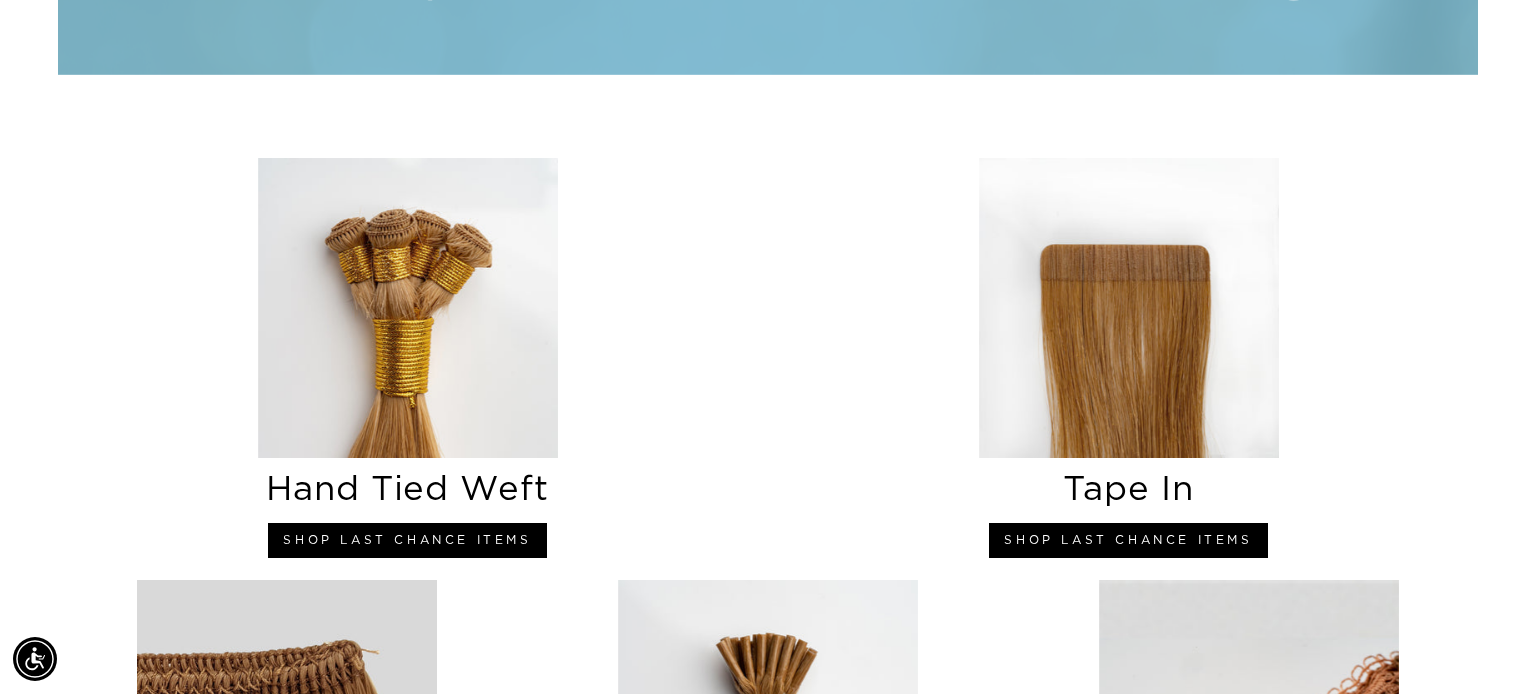 click at bounding box center (408, 308) 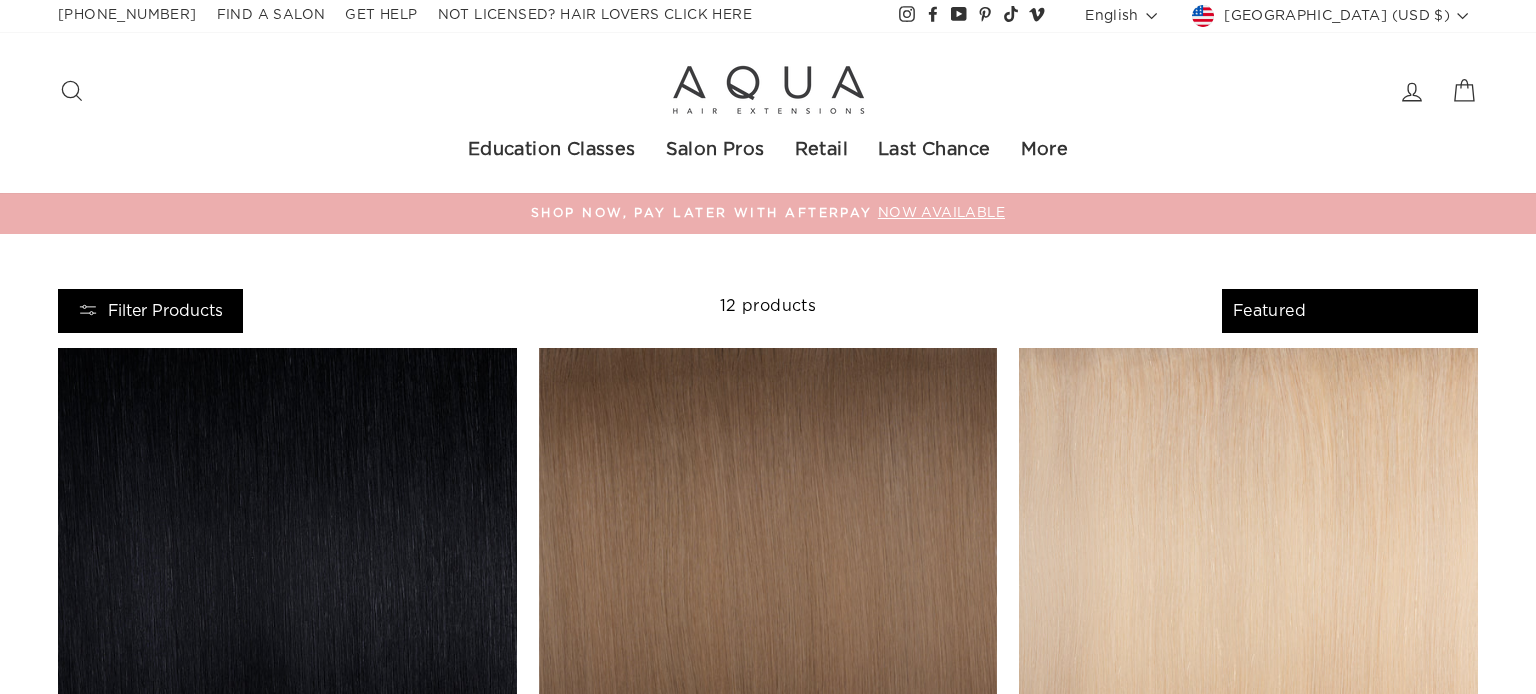 select on "manual" 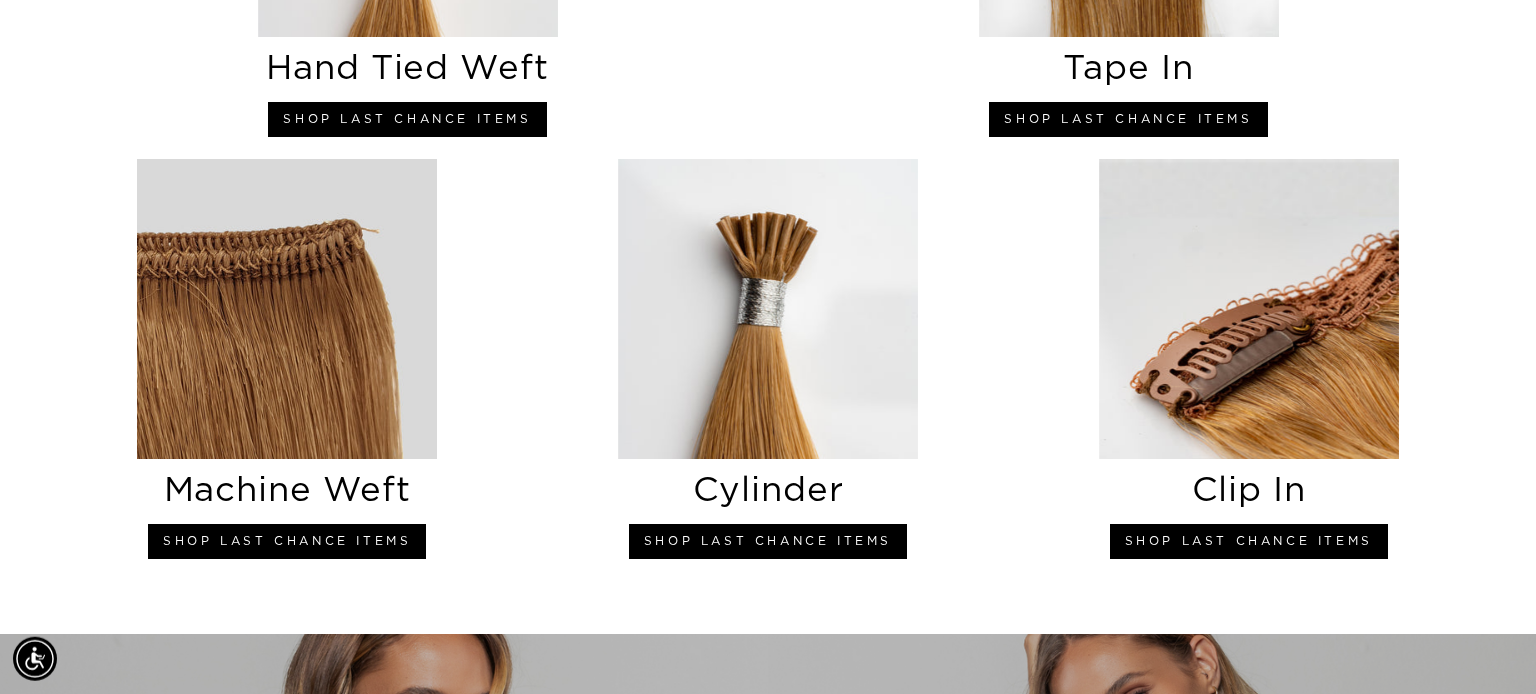 scroll, scrollTop: 1056, scrollLeft: 0, axis: vertical 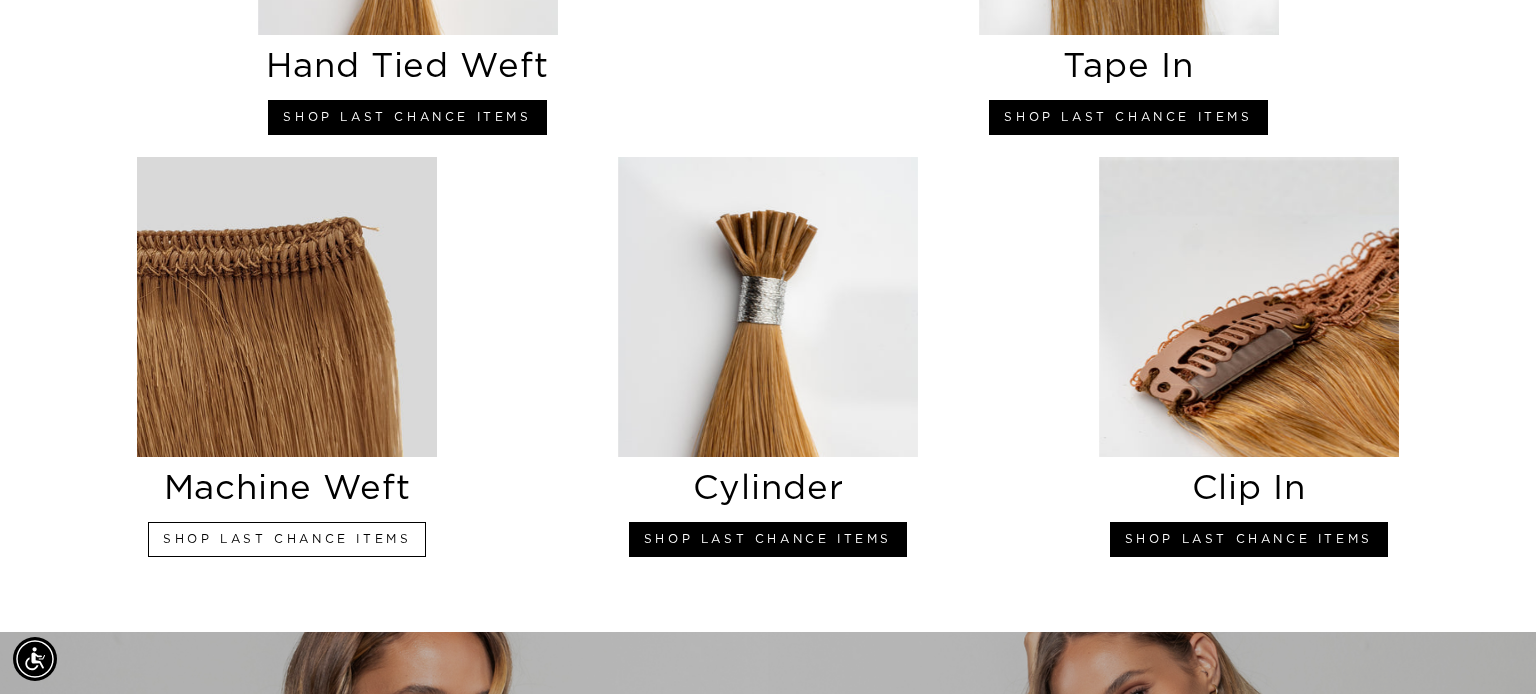 click on "shop last chance items" at bounding box center (287, 539) 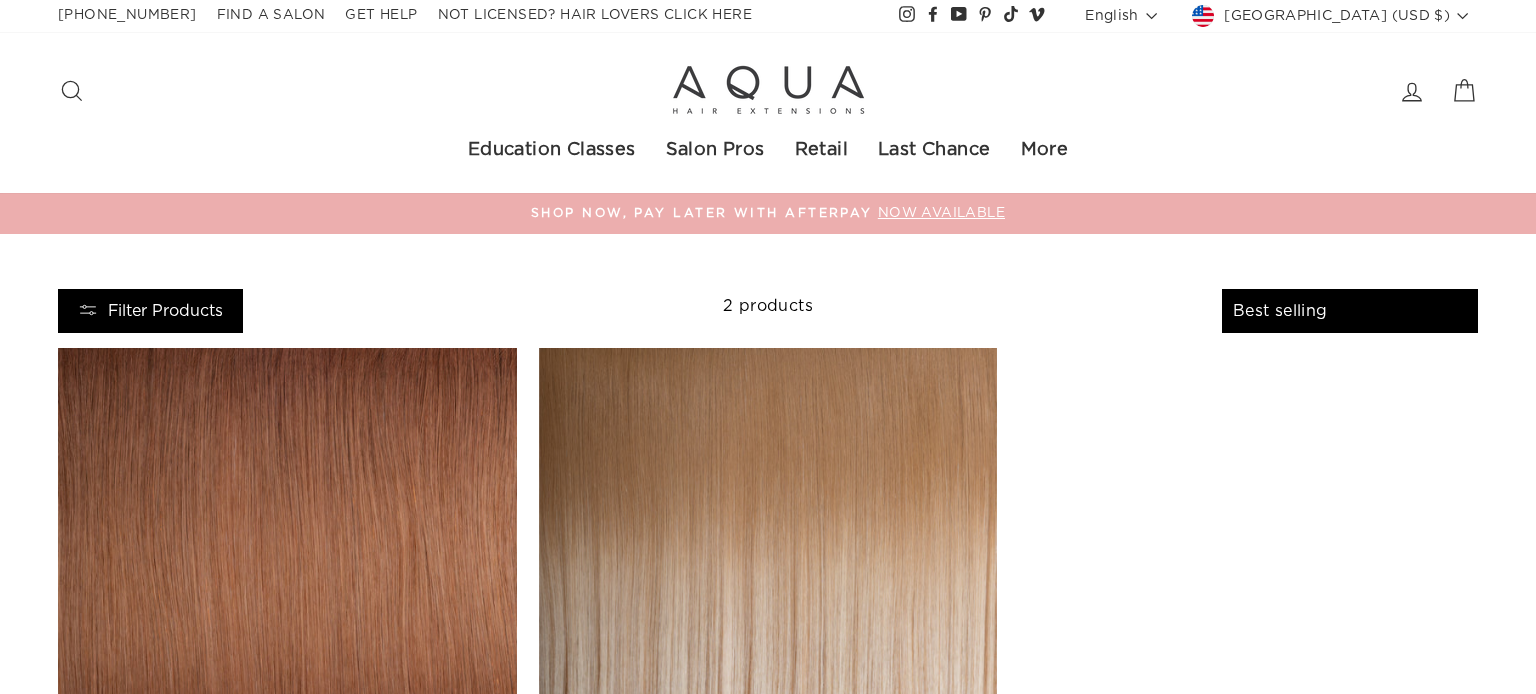 select on "best-selling" 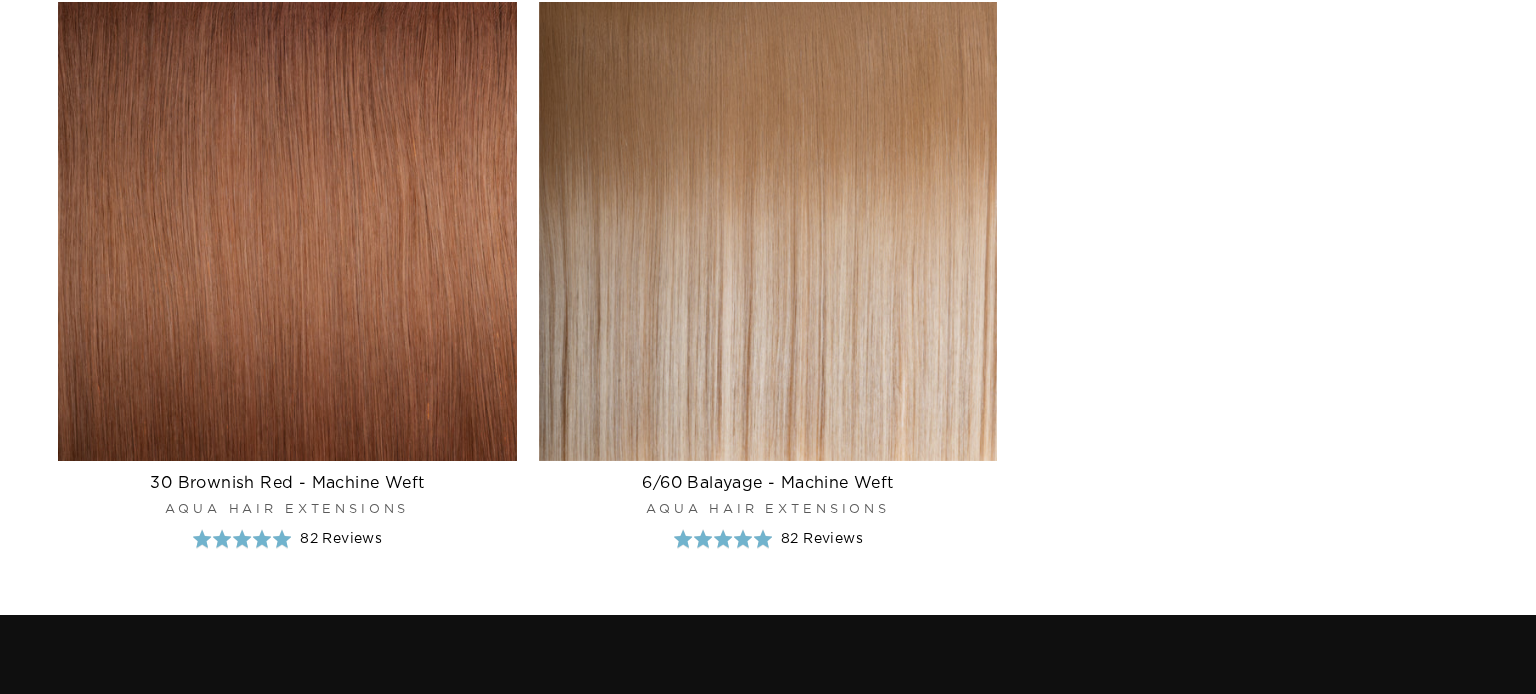 scroll, scrollTop: 528, scrollLeft: 0, axis: vertical 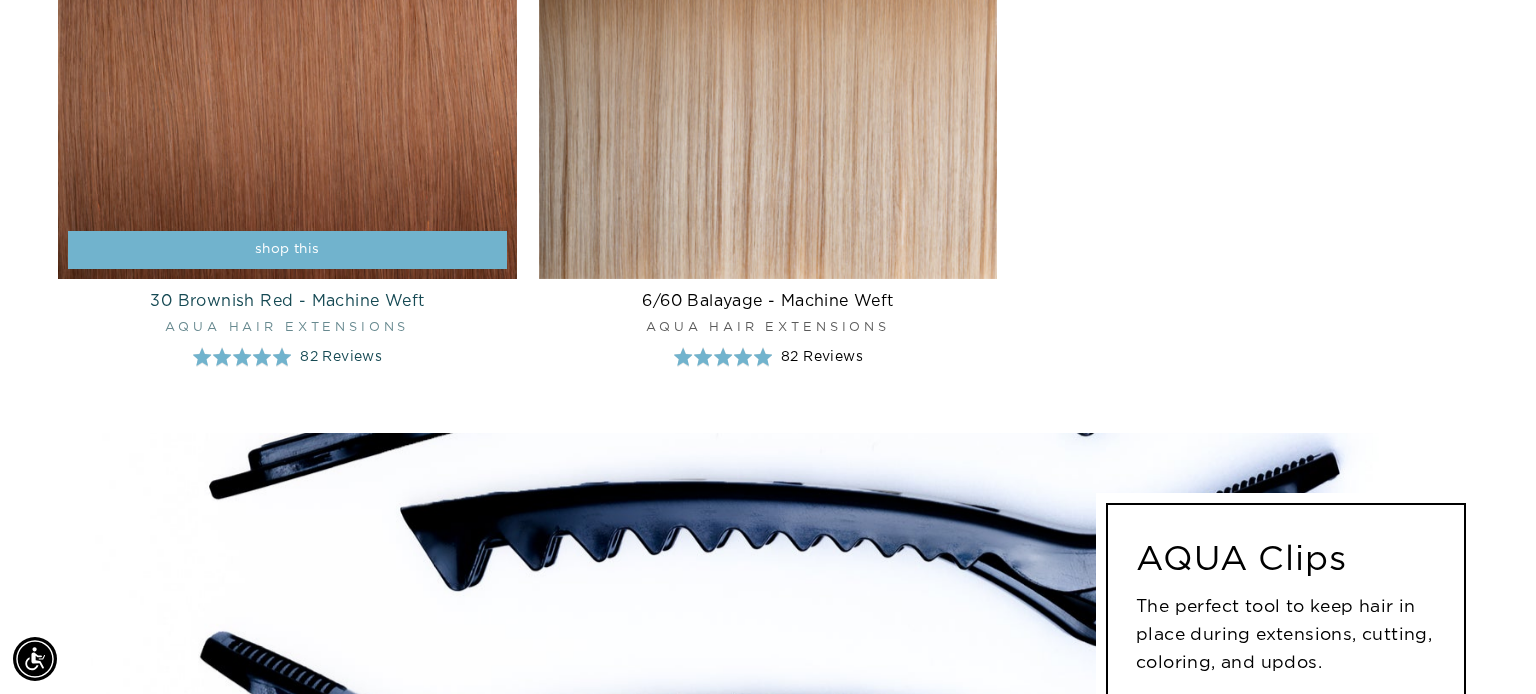 click on "30 Brownish Red - Machine Weft" at bounding box center (287, 301) 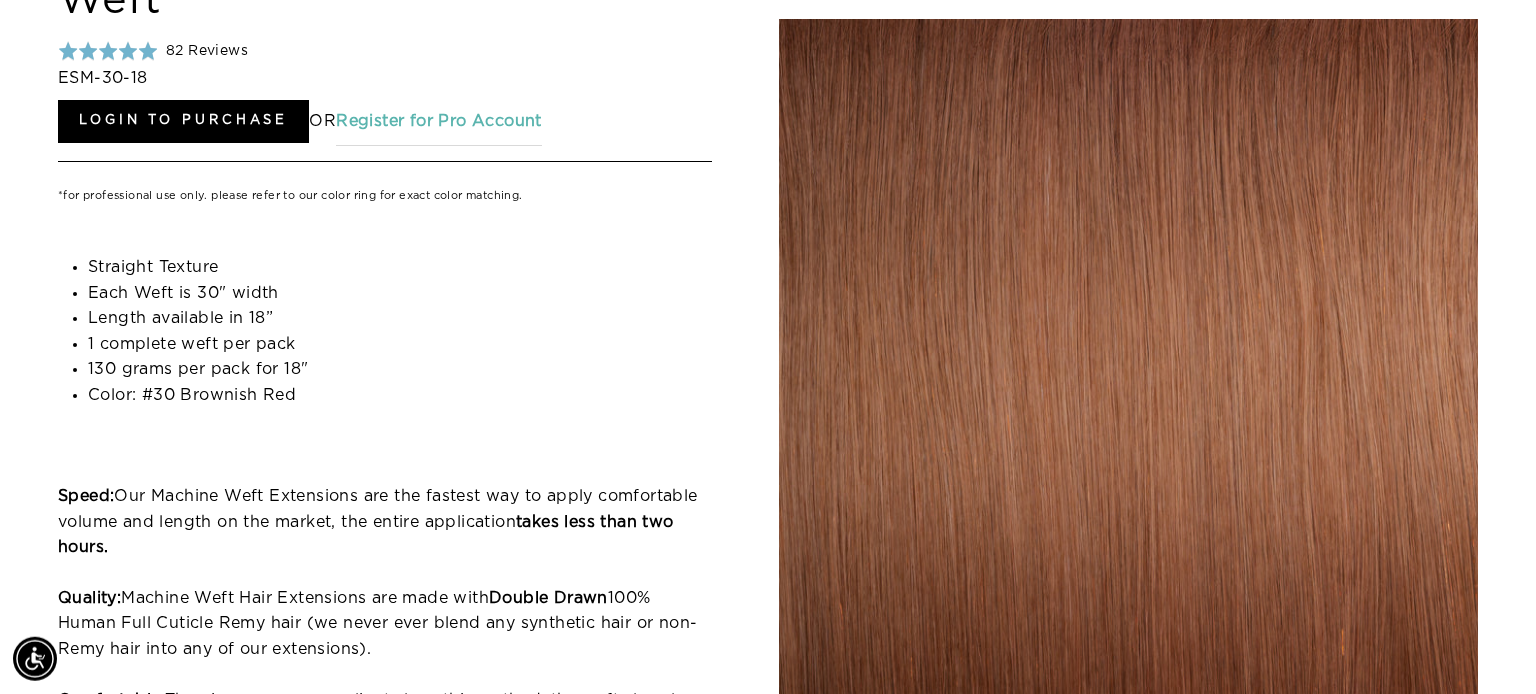scroll, scrollTop: 422, scrollLeft: 0, axis: vertical 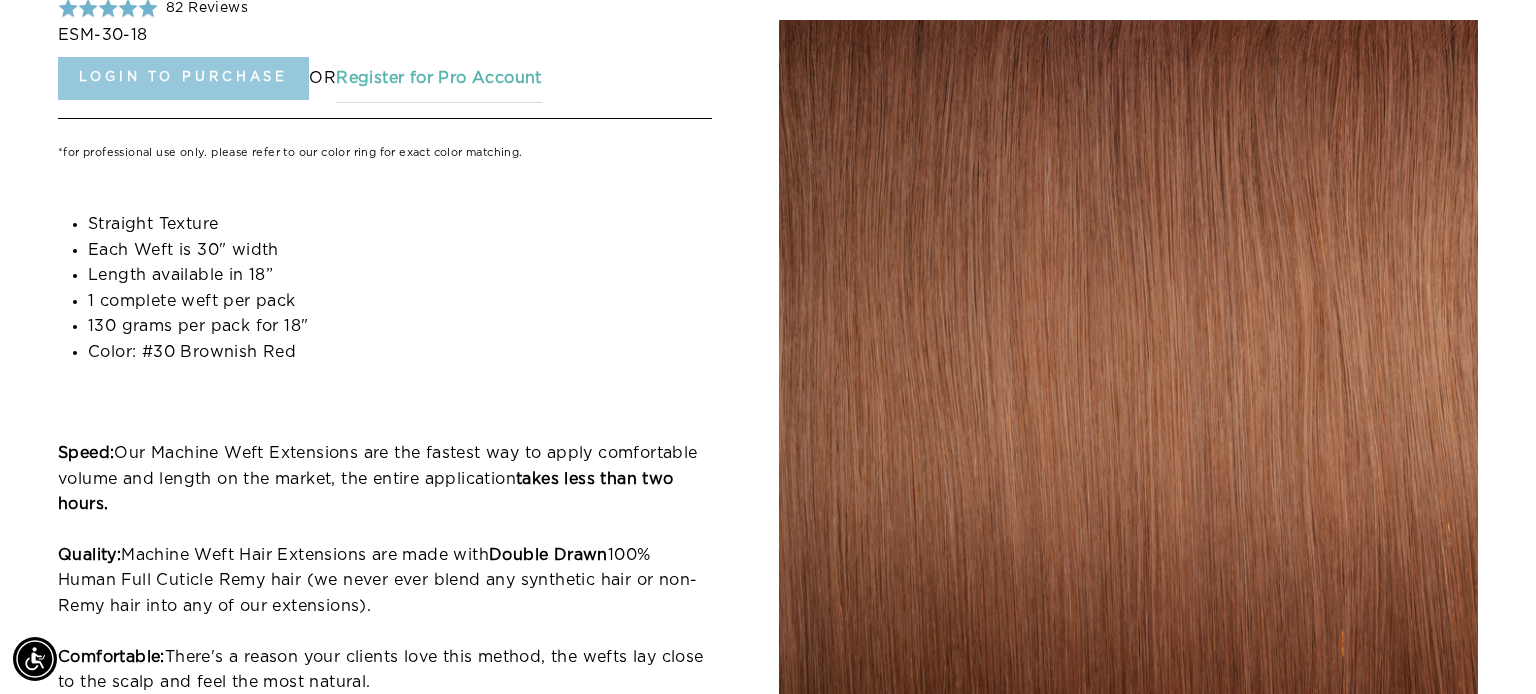 click on "Login to Purchase" at bounding box center [183, 78] 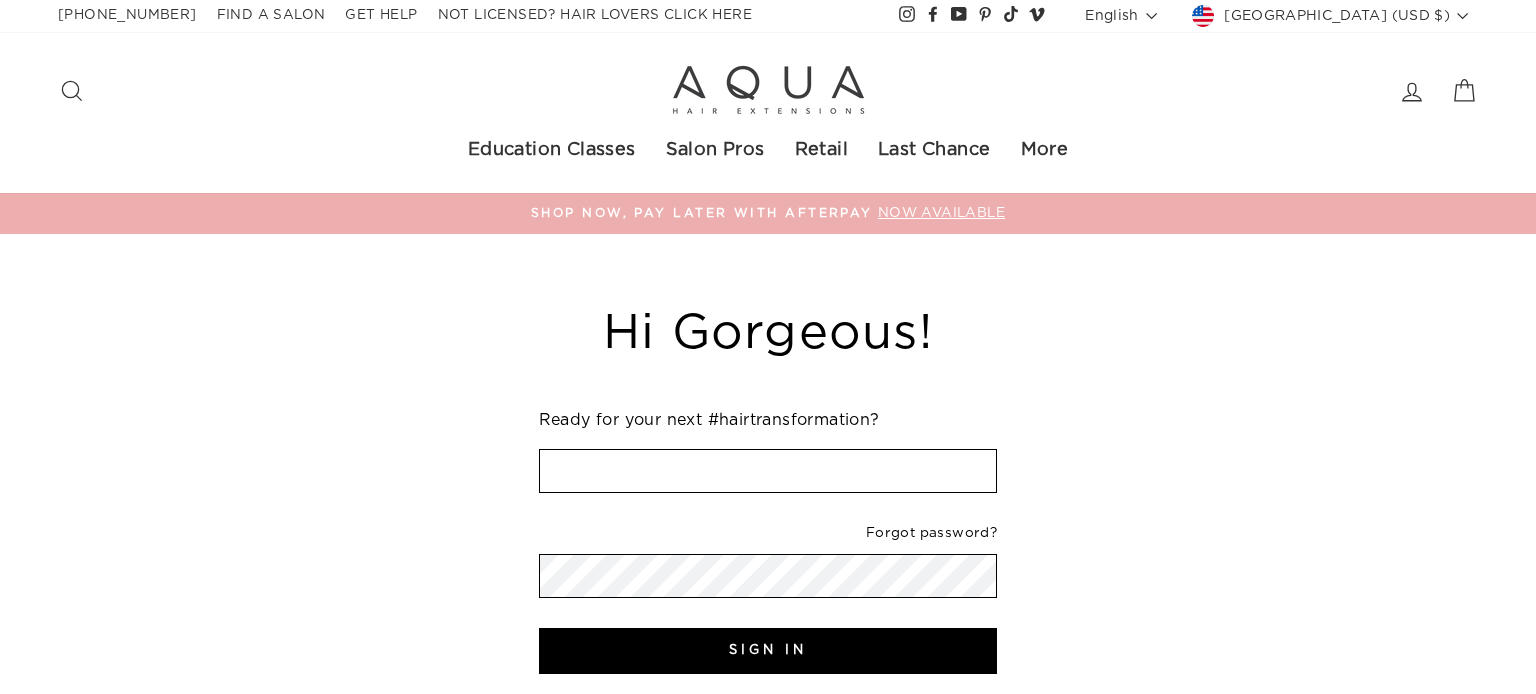 scroll, scrollTop: 0, scrollLeft: 0, axis: both 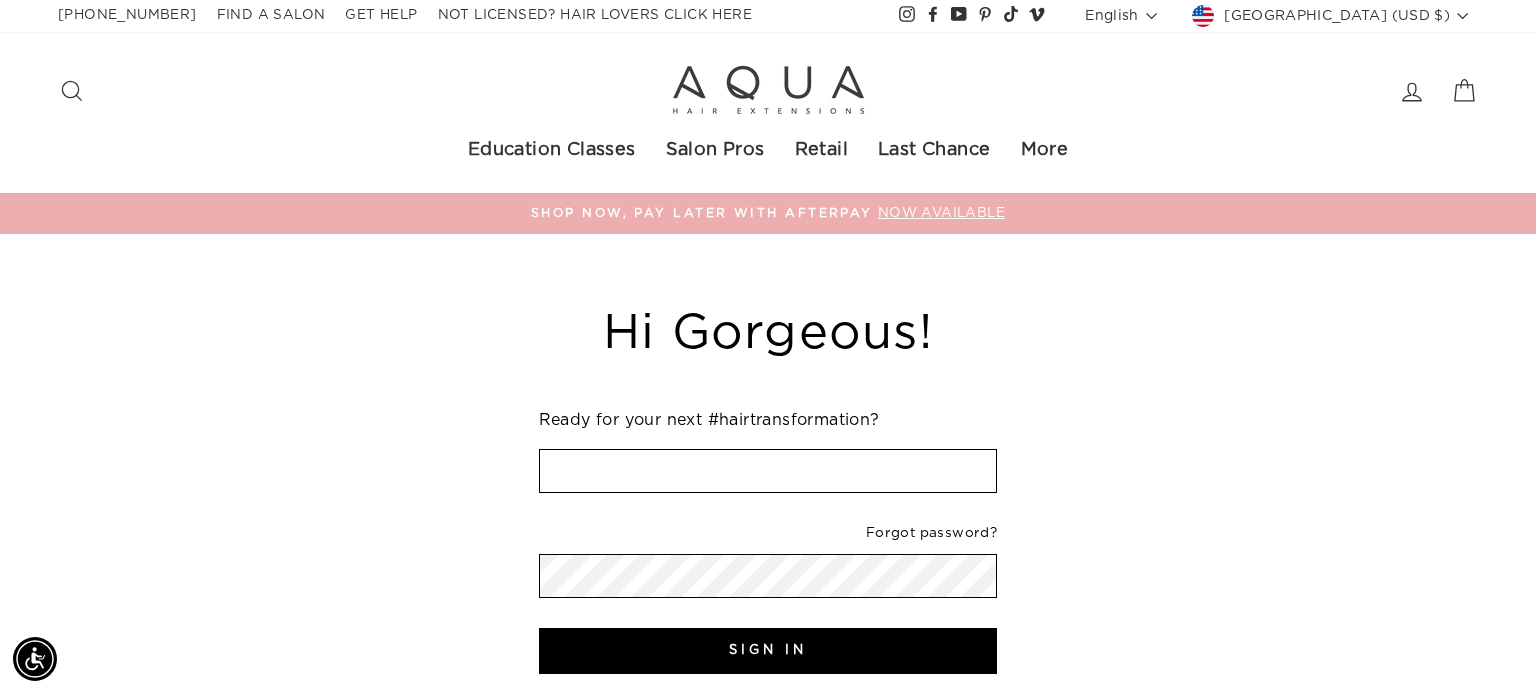 click at bounding box center (768, 471) 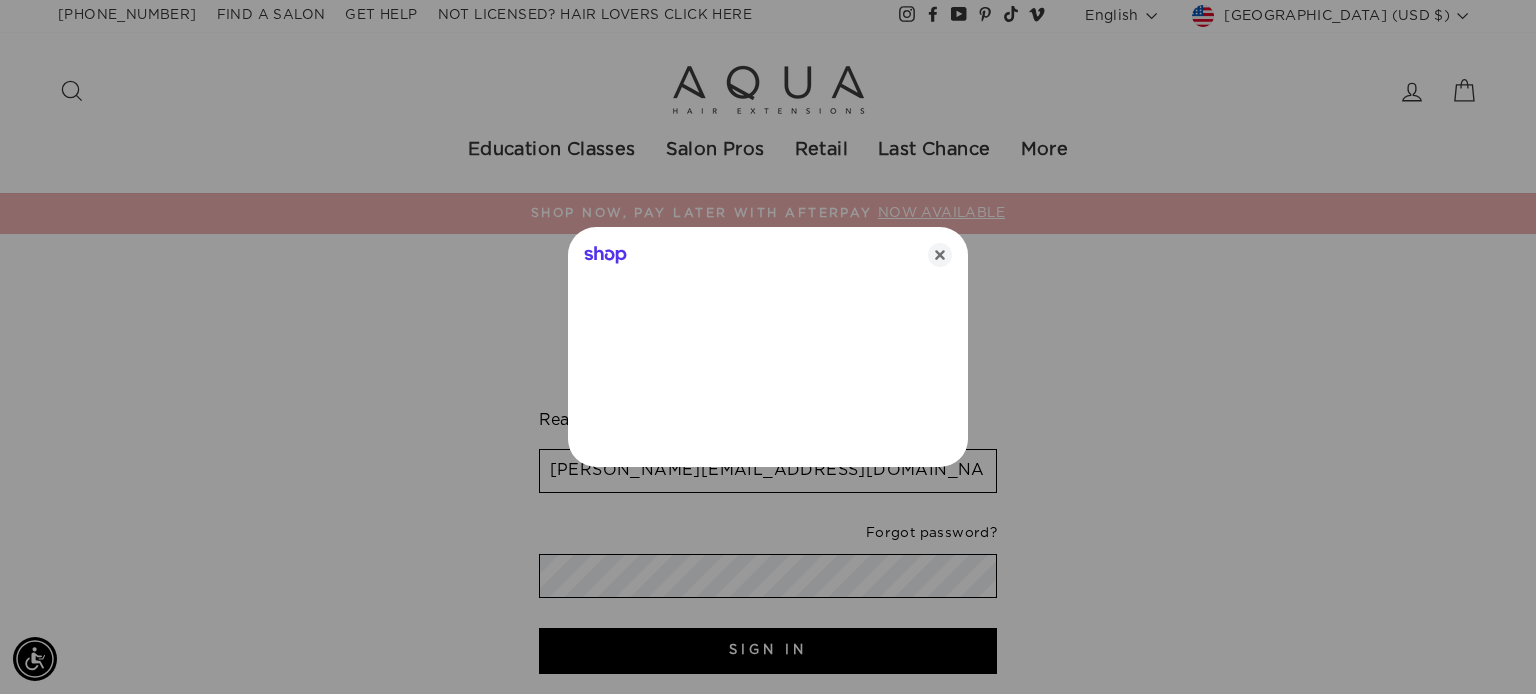type on "[PERSON_NAME][EMAIL_ADDRESS][DOMAIN_NAME]" 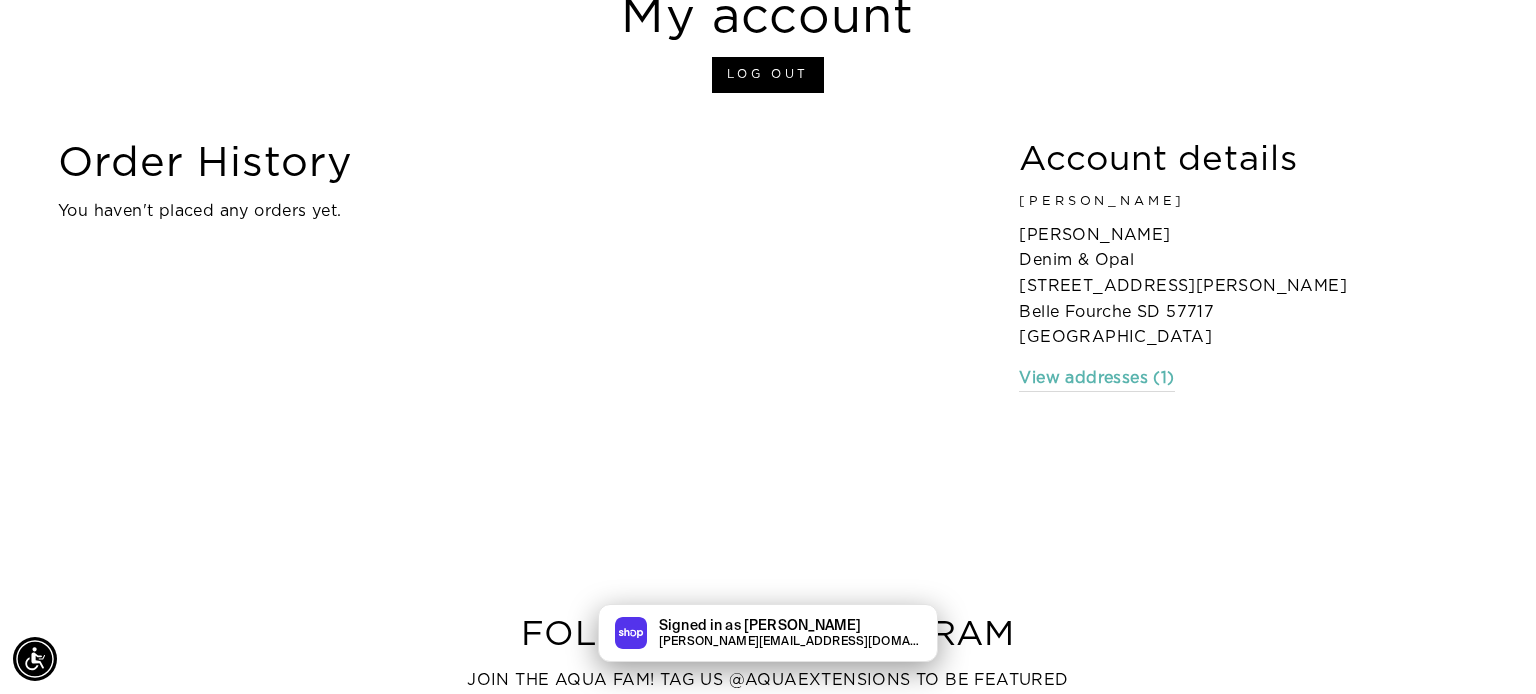 scroll, scrollTop: 0, scrollLeft: 0, axis: both 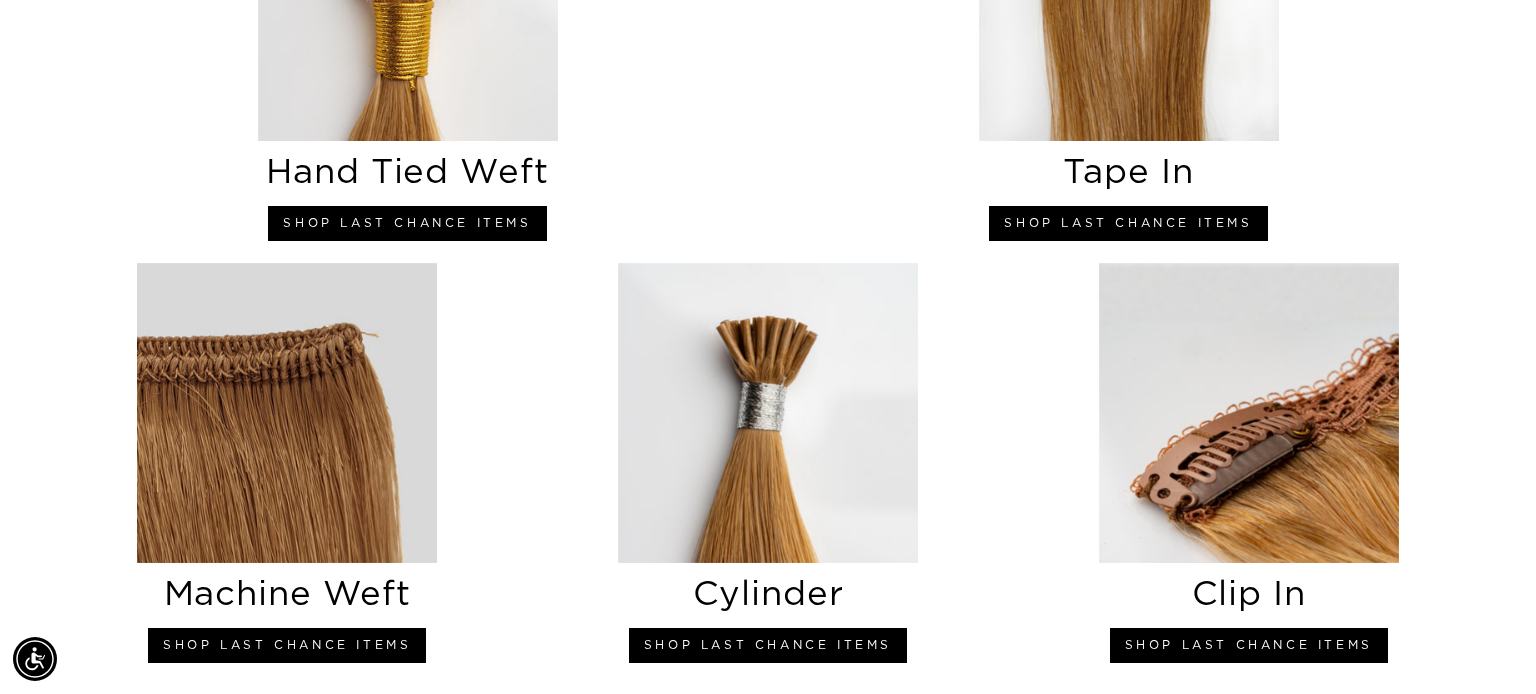 click at bounding box center [287, 413] 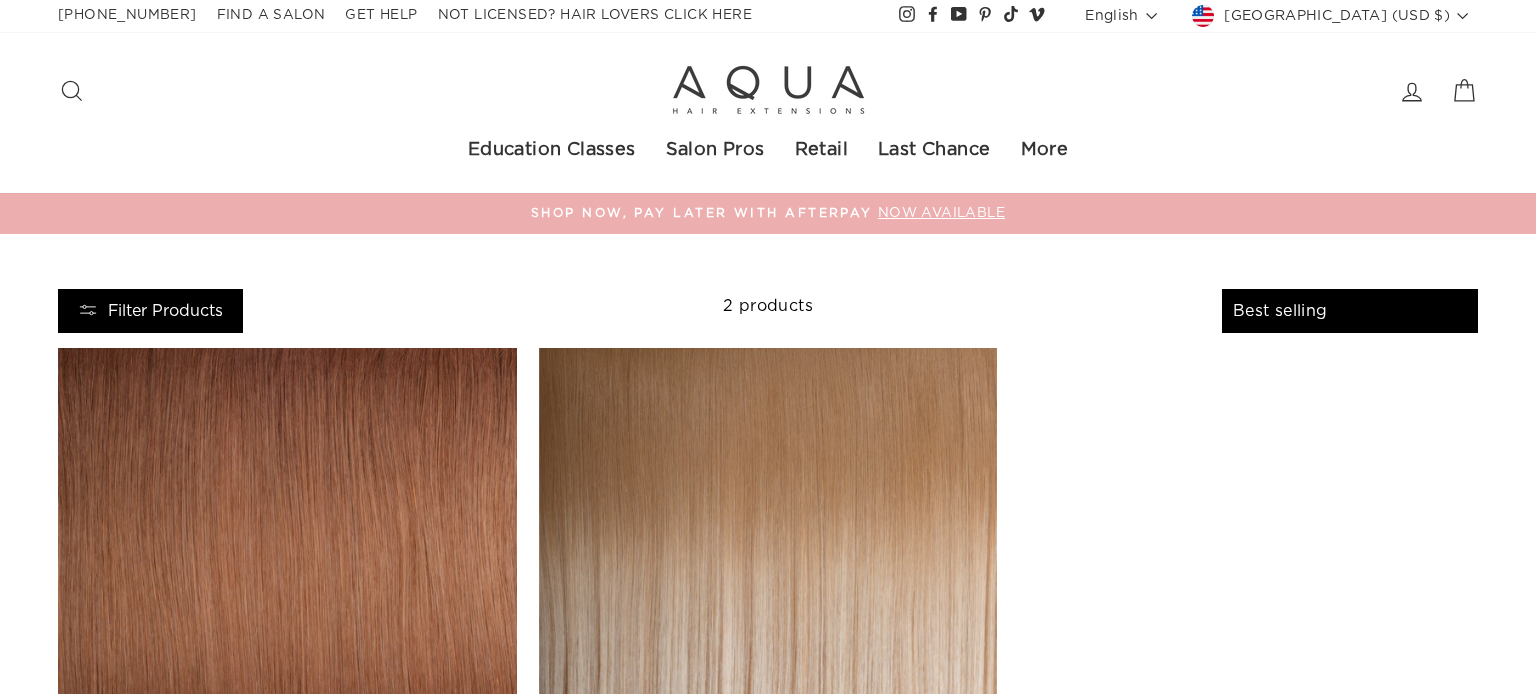 select on "best-selling" 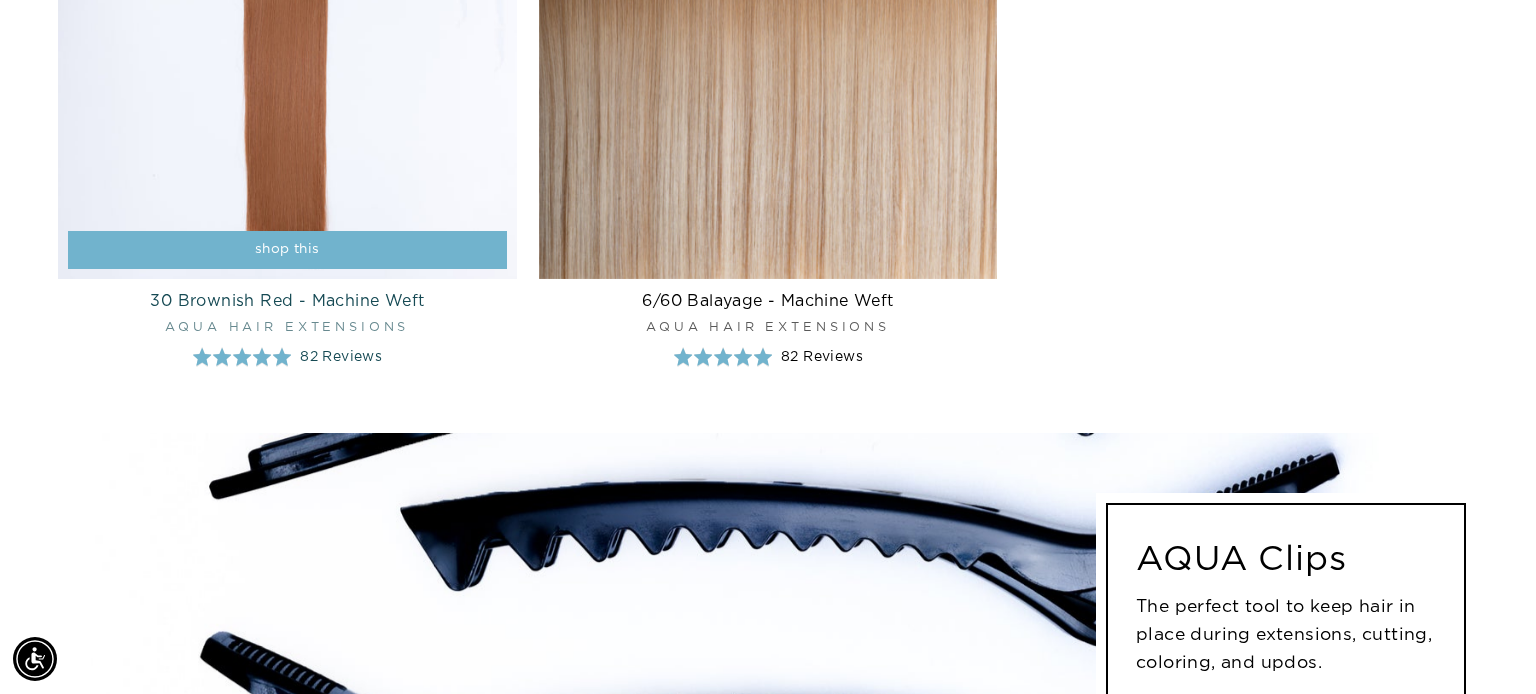 click on "shop this" at bounding box center [287, 250] 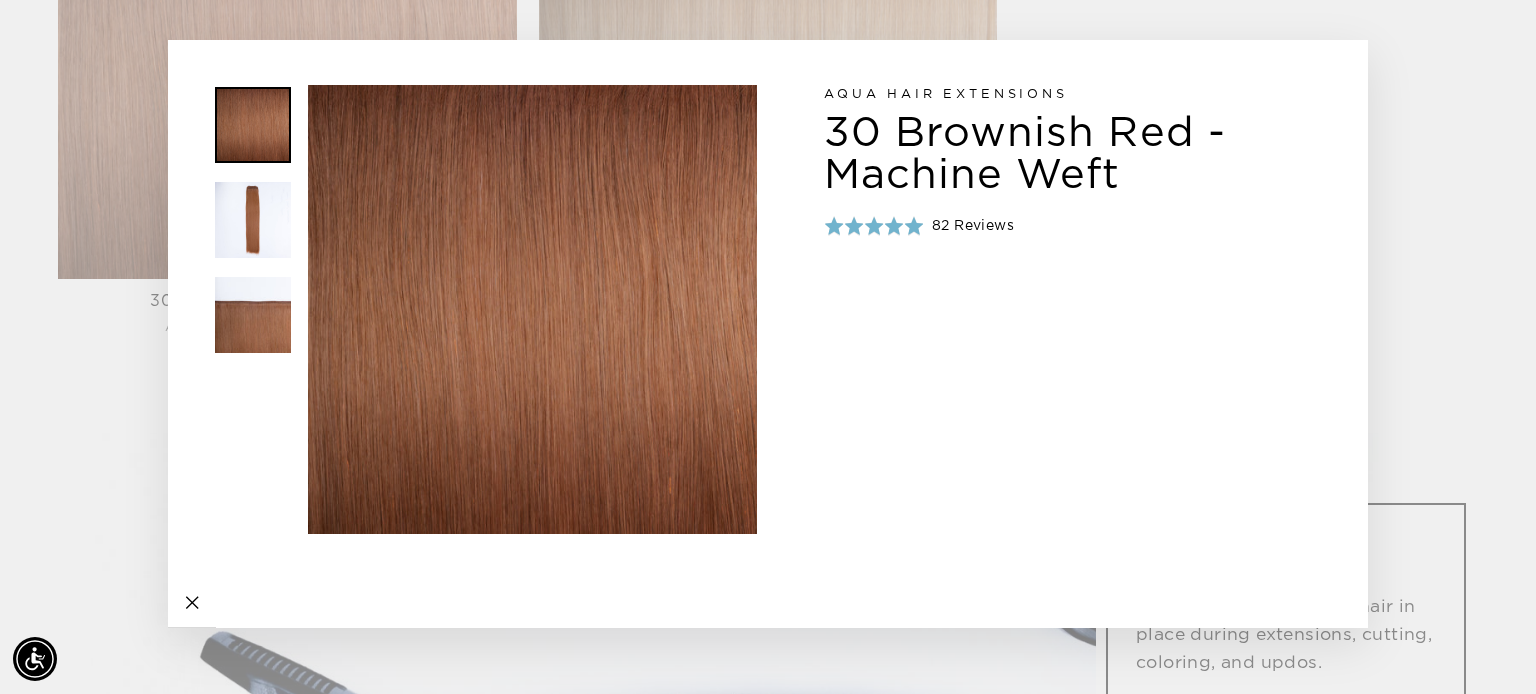 click on "Close (esc)
Close (esc)
Close (esc)
Aqua Hair Extensions
30 Brownish Red - Machine Weft
Rated 4.9 out of 5
82 Reviews
Based on 82 reviews" at bounding box center [768, 347] 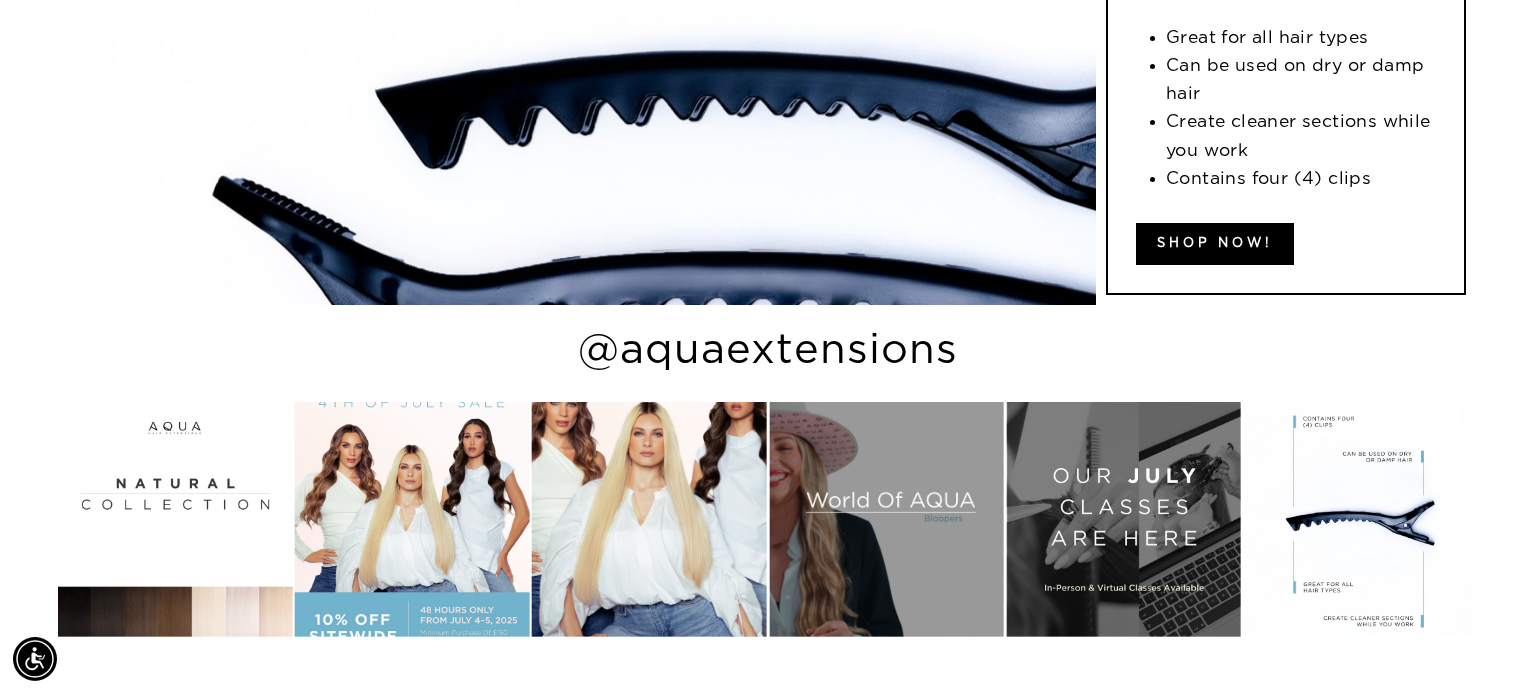 scroll, scrollTop: 1267, scrollLeft: 0, axis: vertical 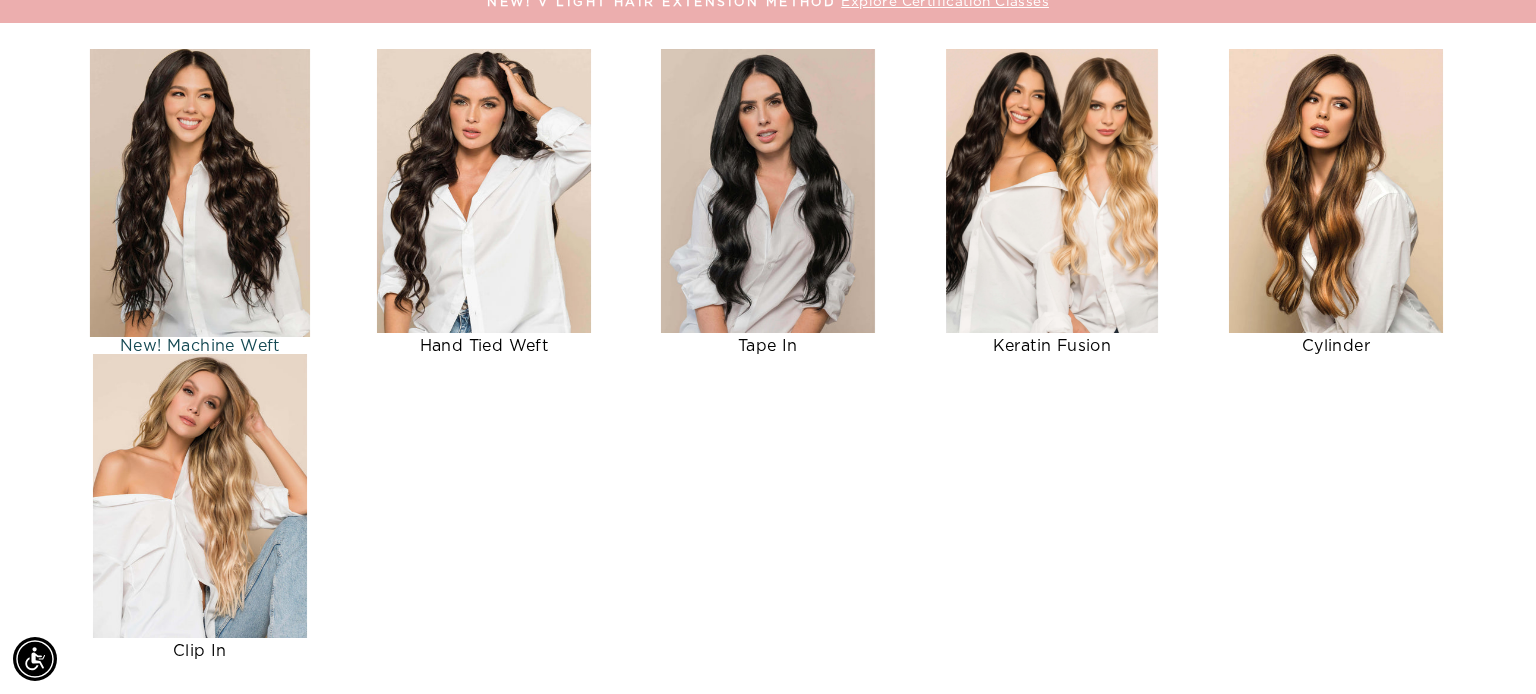 click at bounding box center [200, 191] 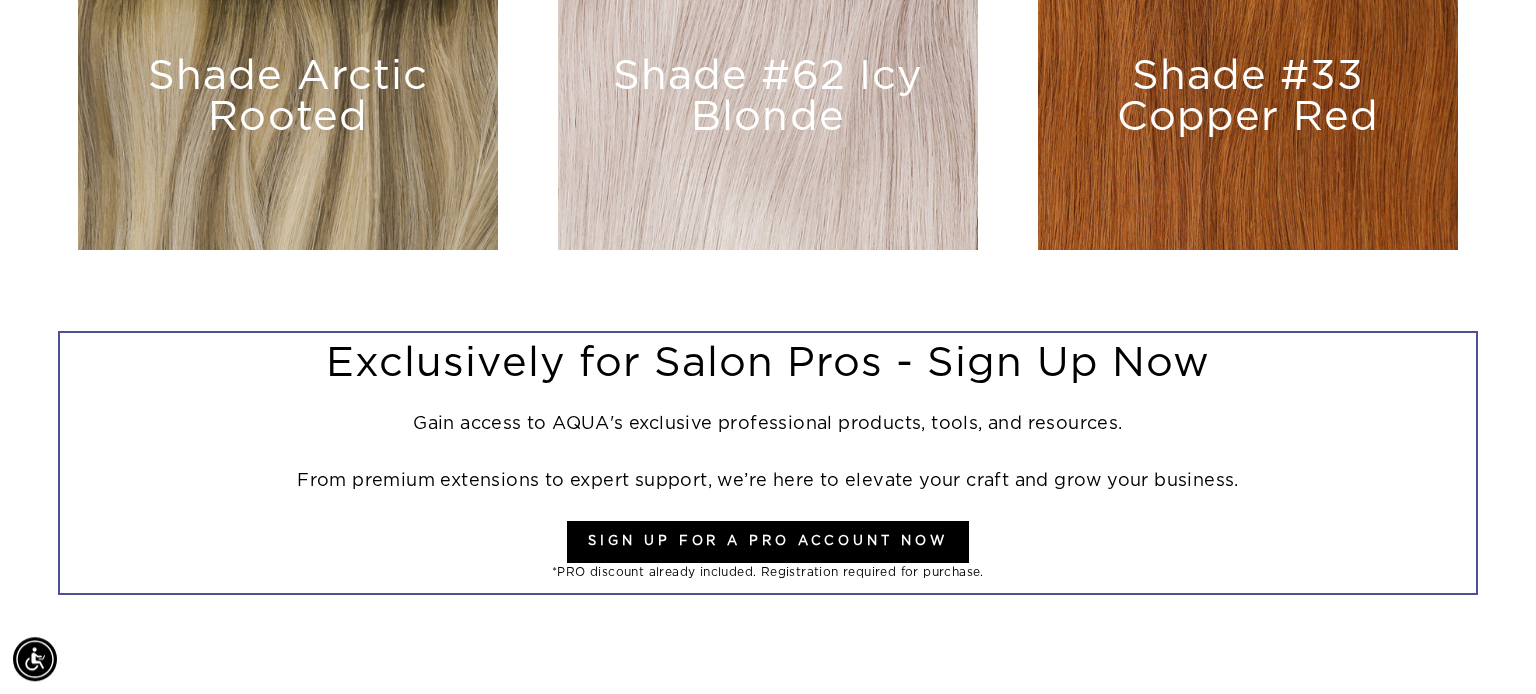 scroll, scrollTop: 1689, scrollLeft: 0, axis: vertical 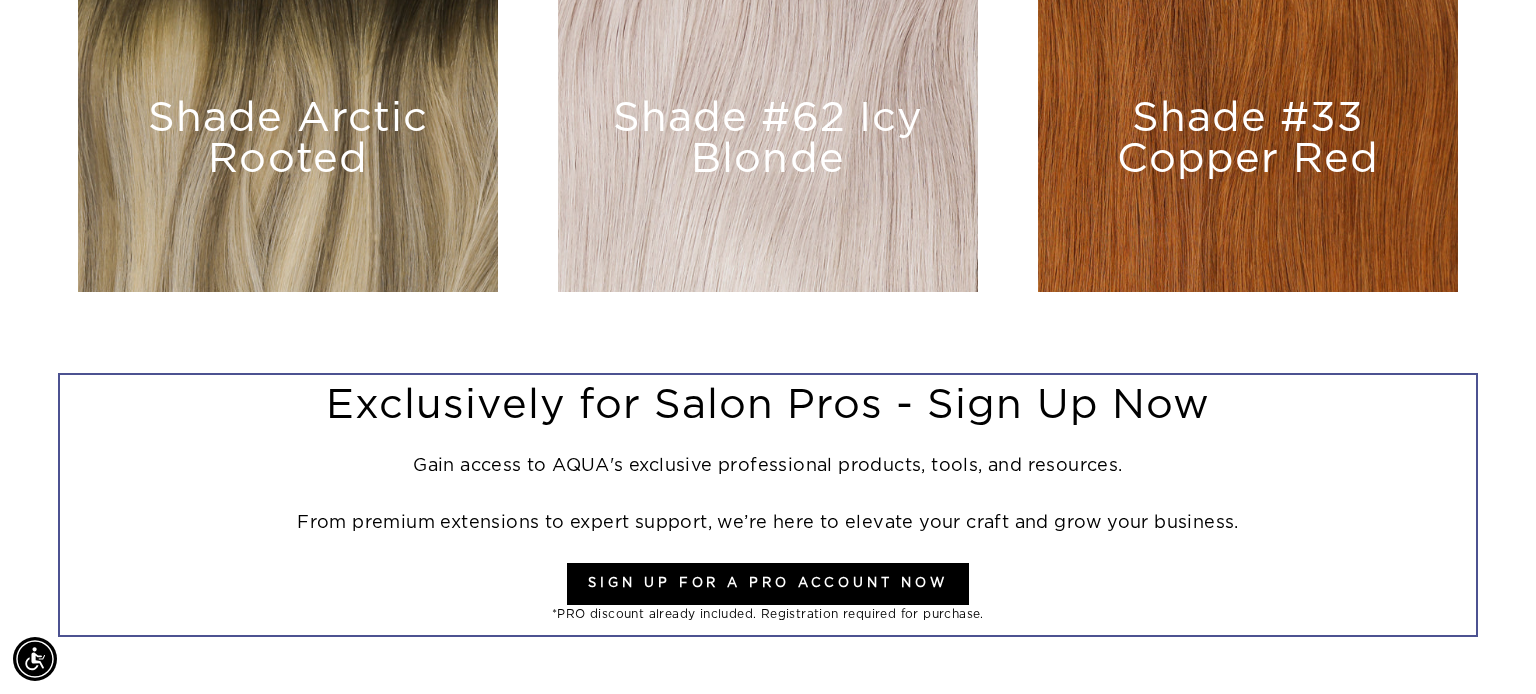 click on "Sign Up For a Pro Account Now" at bounding box center (767, 584) 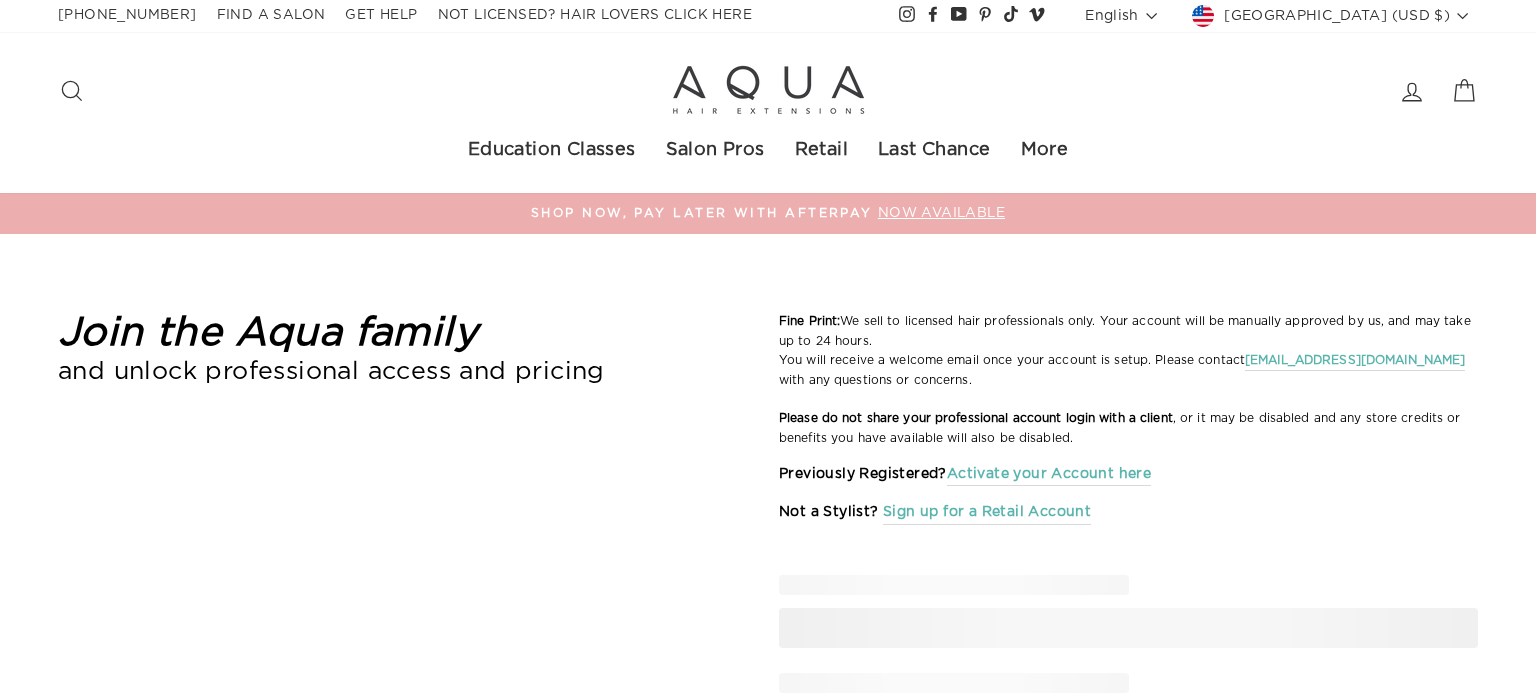scroll, scrollTop: 211, scrollLeft: 0, axis: vertical 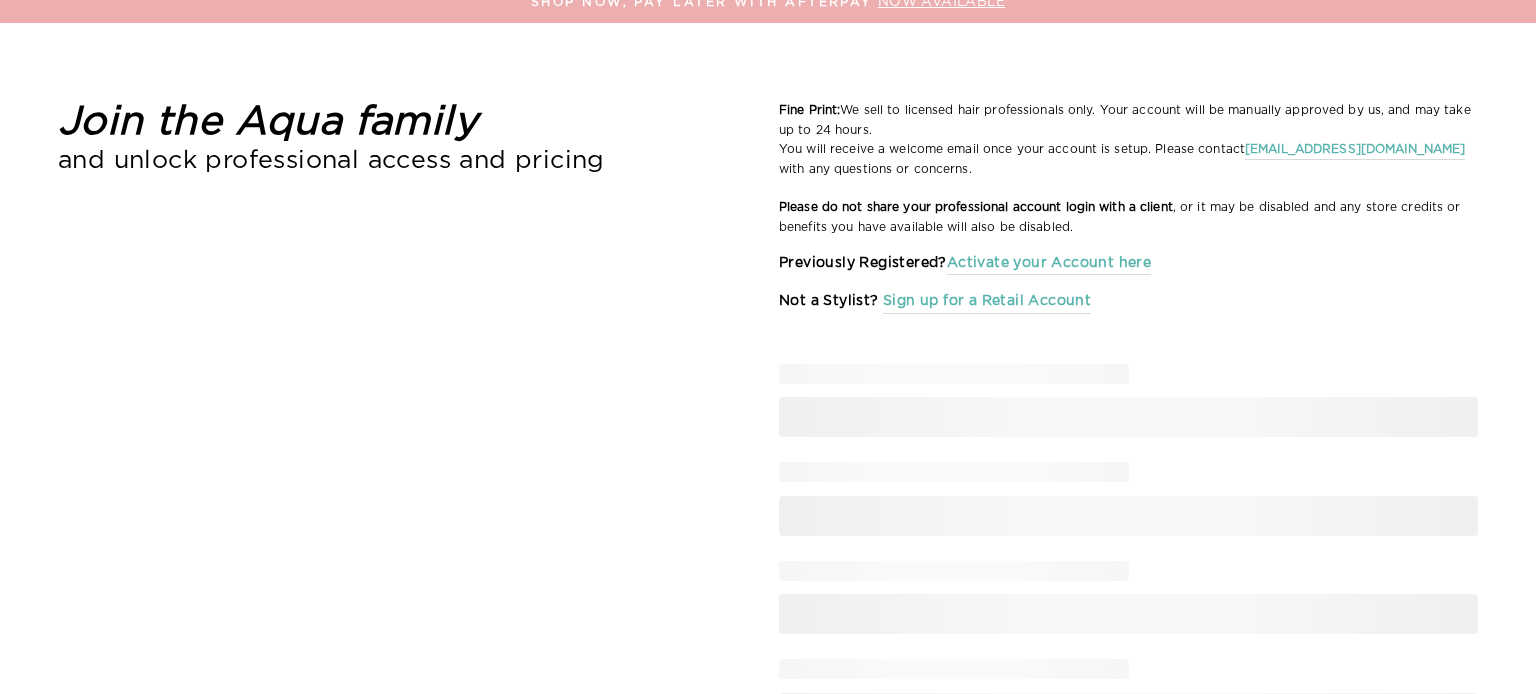 select on "US" 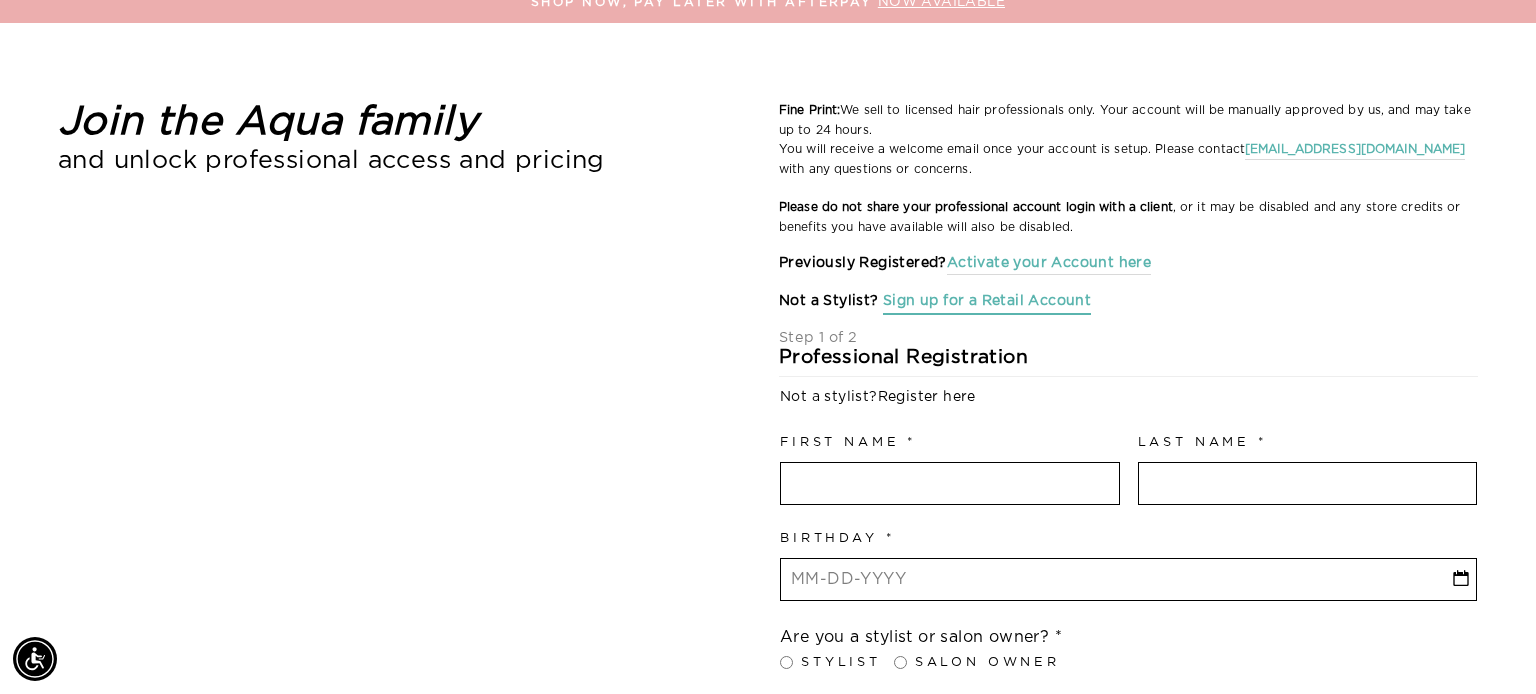 click on "Sign up for a Retail Account" at bounding box center [987, 301] 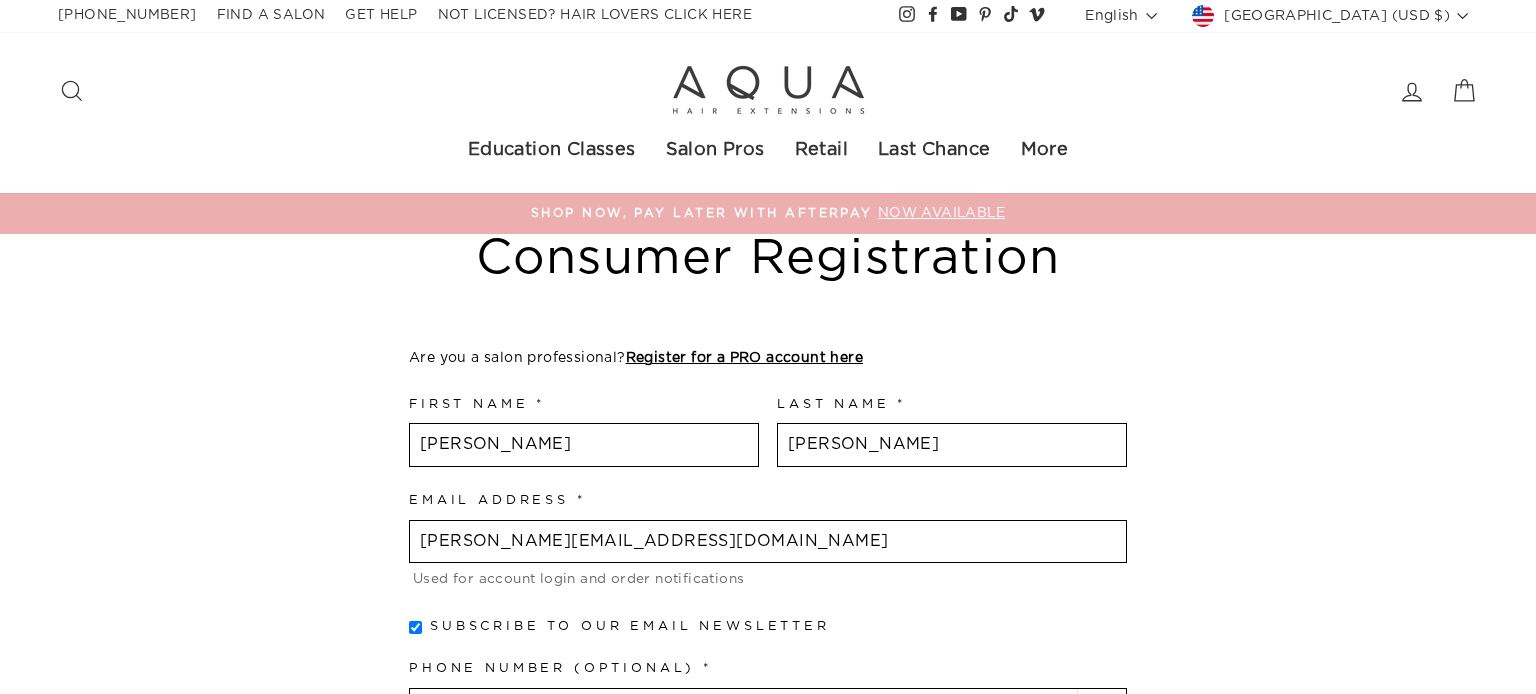 scroll, scrollTop: 0, scrollLeft: 0, axis: both 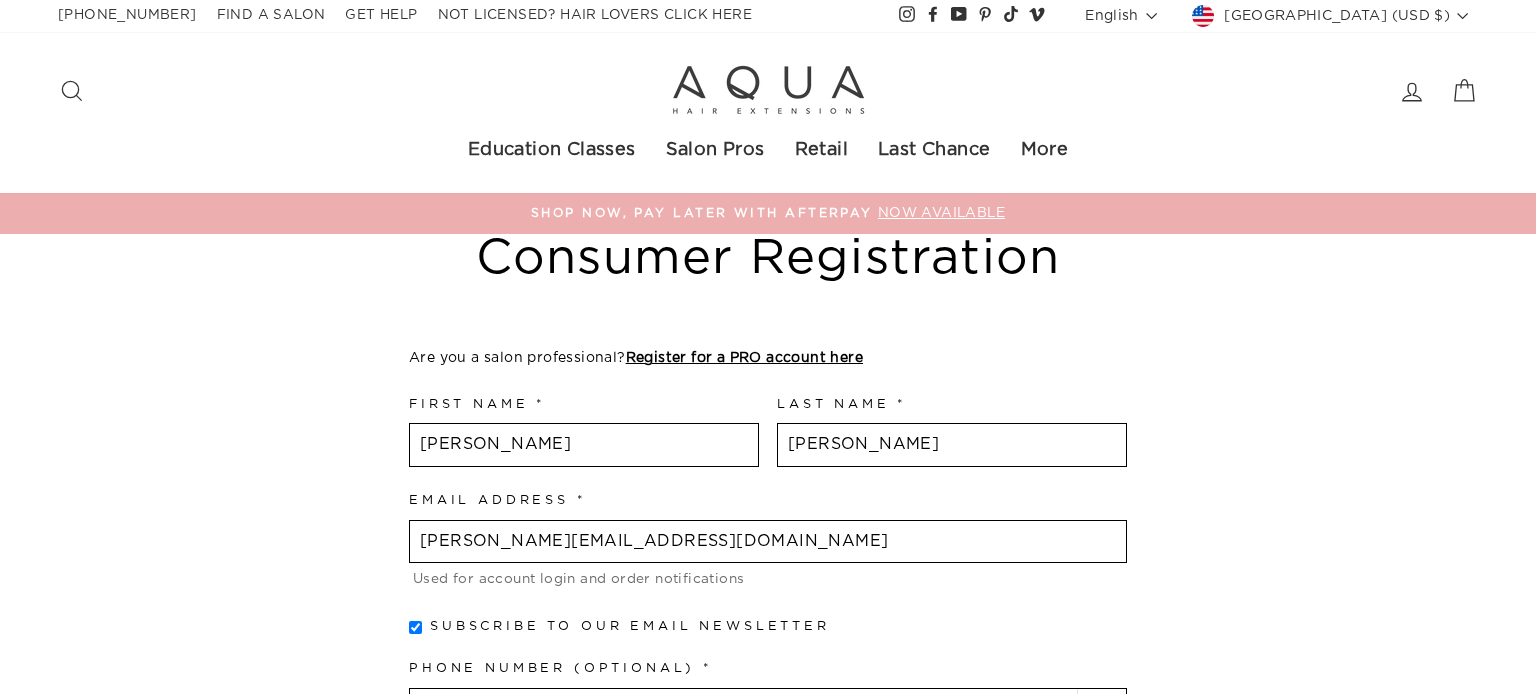 select on "US" 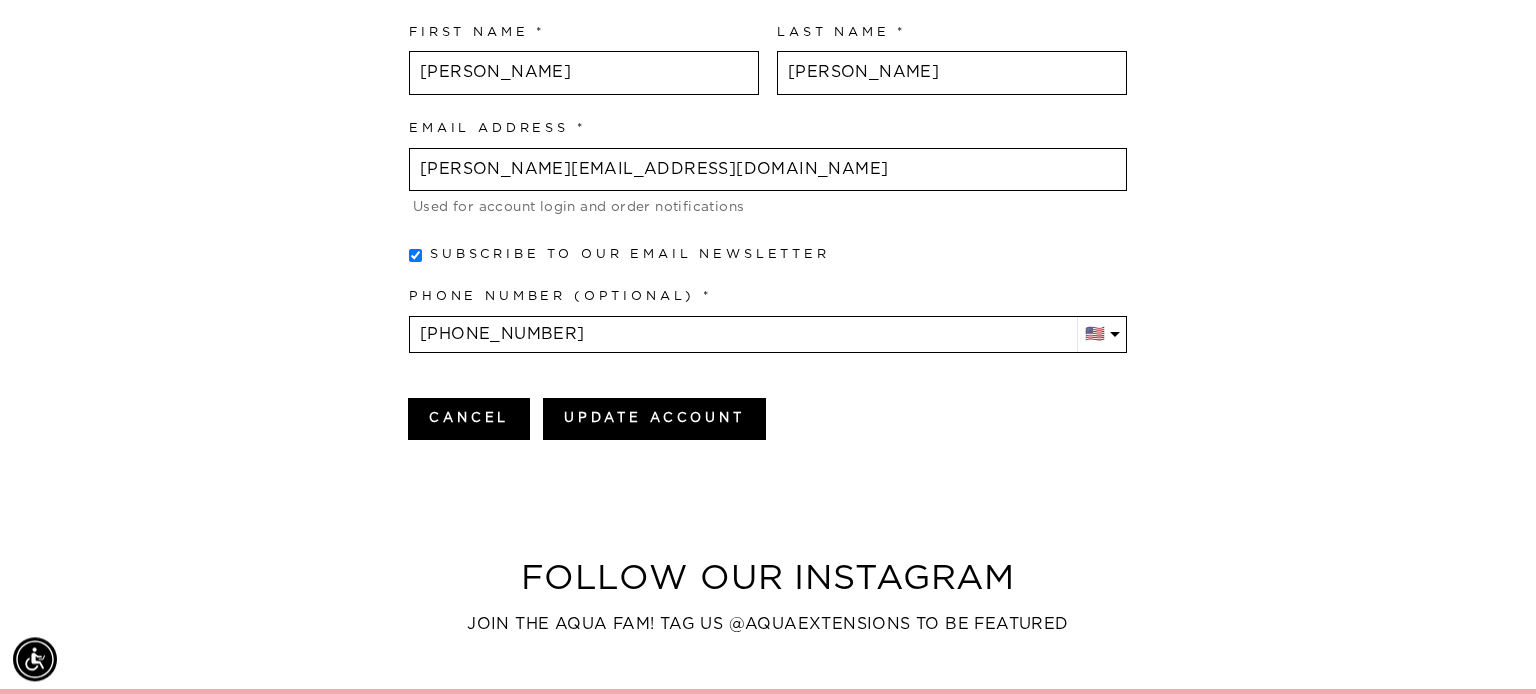 scroll, scrollTop: 422, scrollLeft: 0, axis: vertical 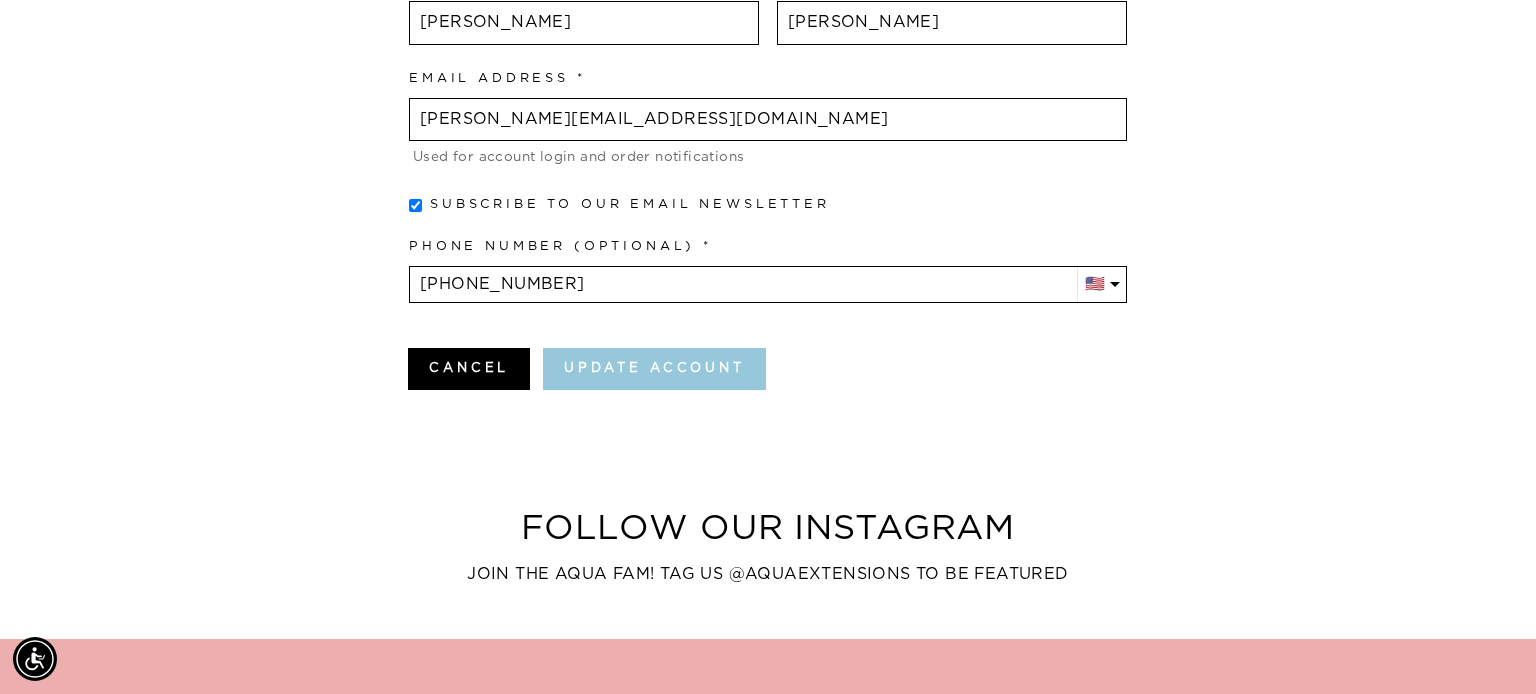 click on "Update account" at bounding box center (654, 369) 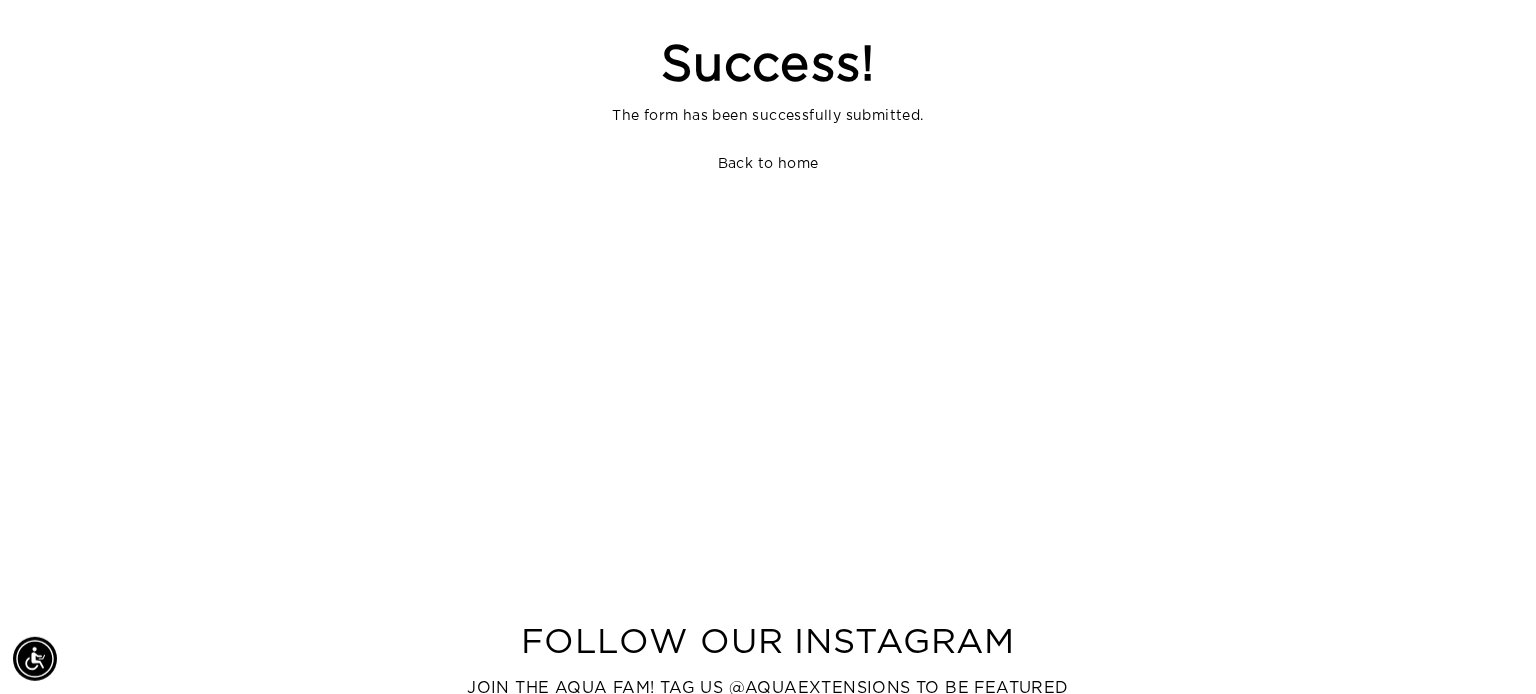 scroll, scrollTop: 300, scrollLeft: 0, axis: vertical 